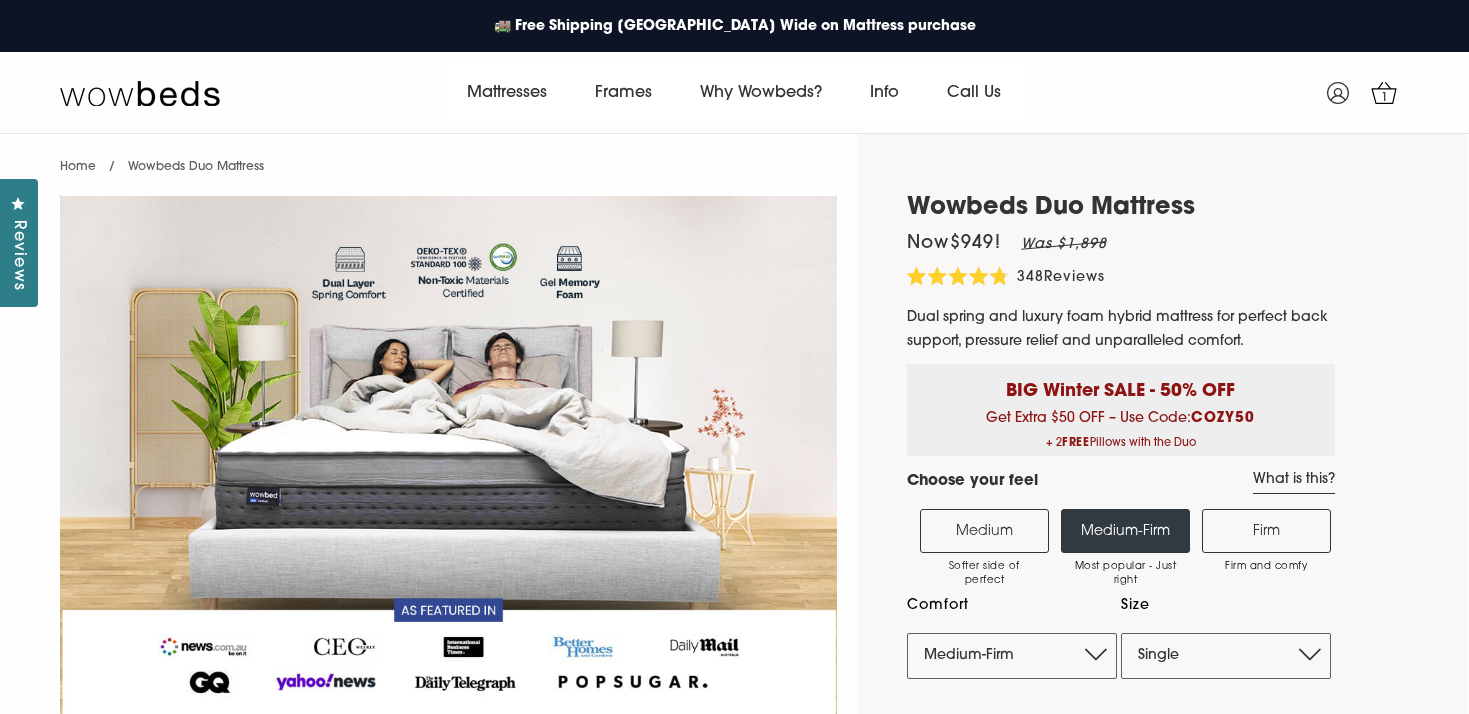 select on "Medium-Firm" 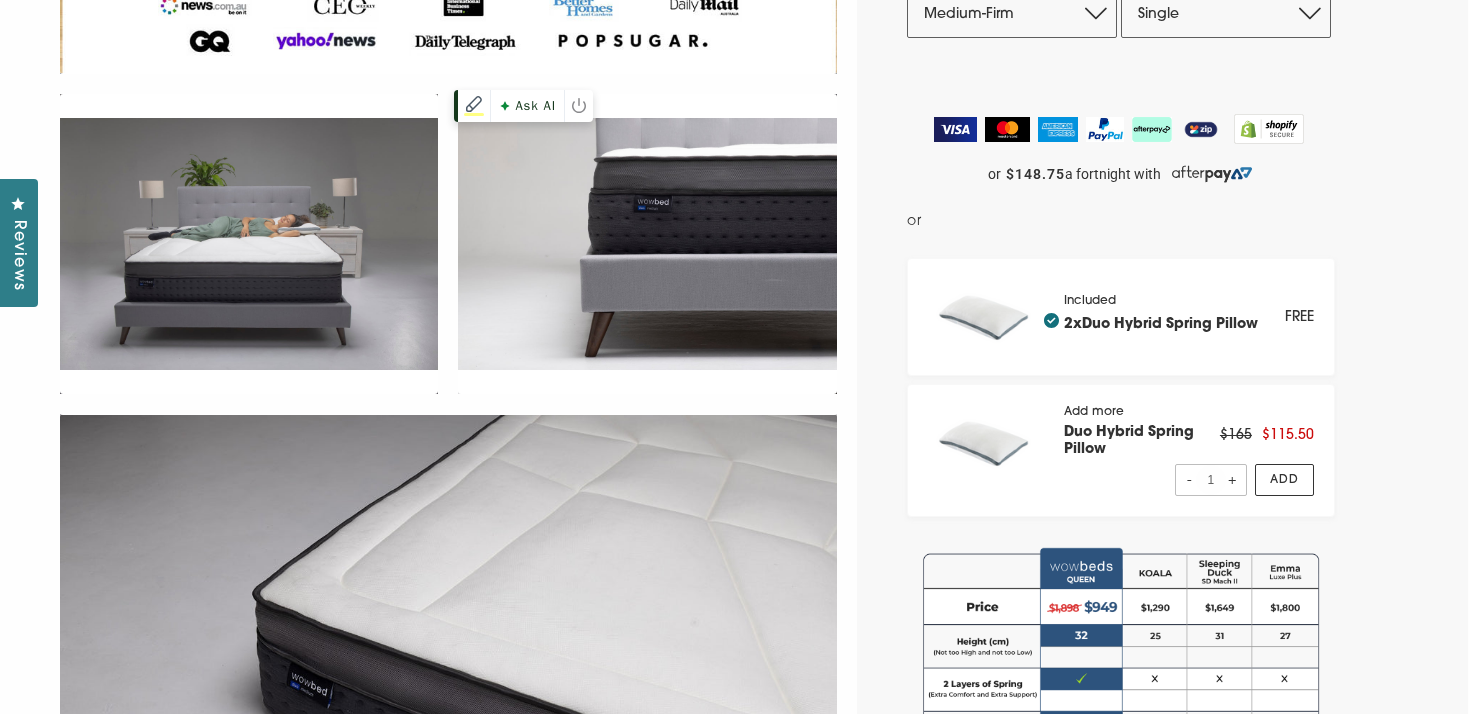 scroll, scrollTop: 103, scrollLeft: 0, axis: vertical 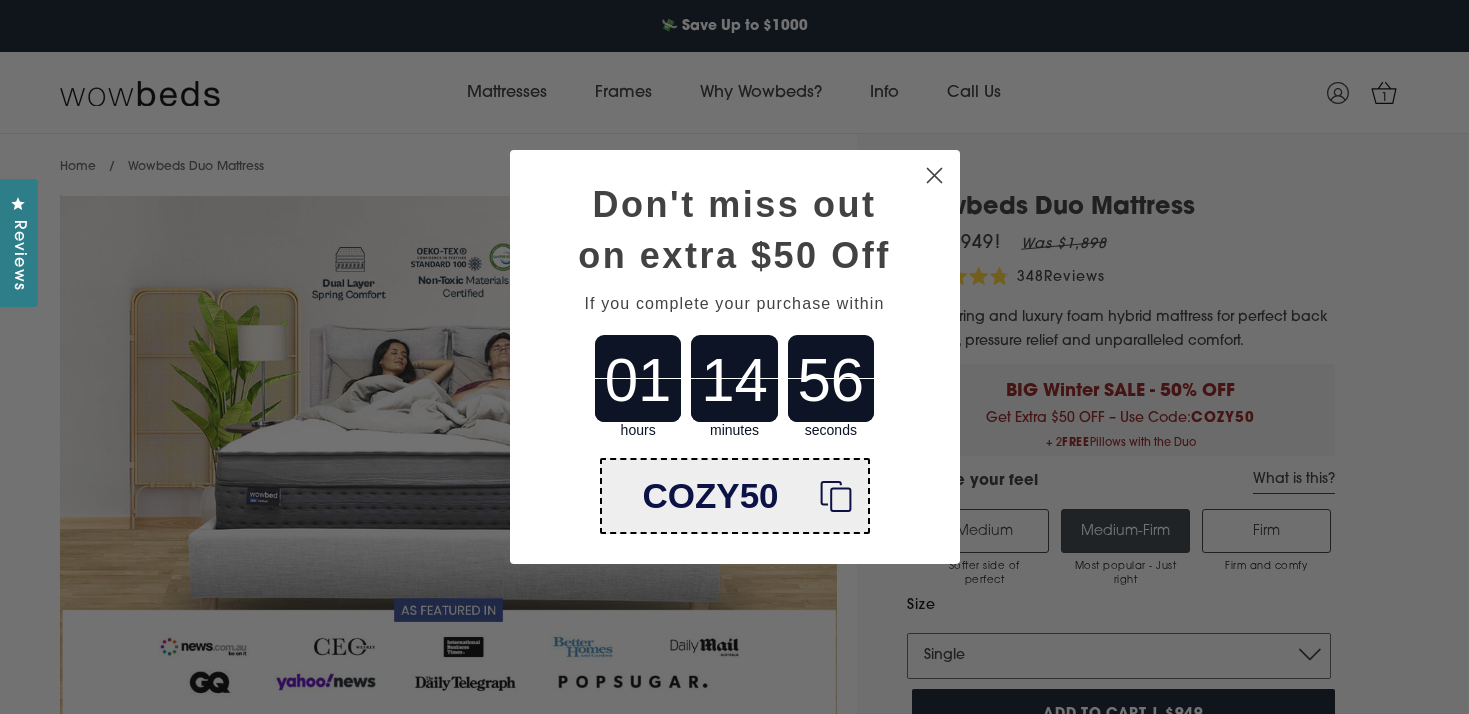 click on "Close dialog" 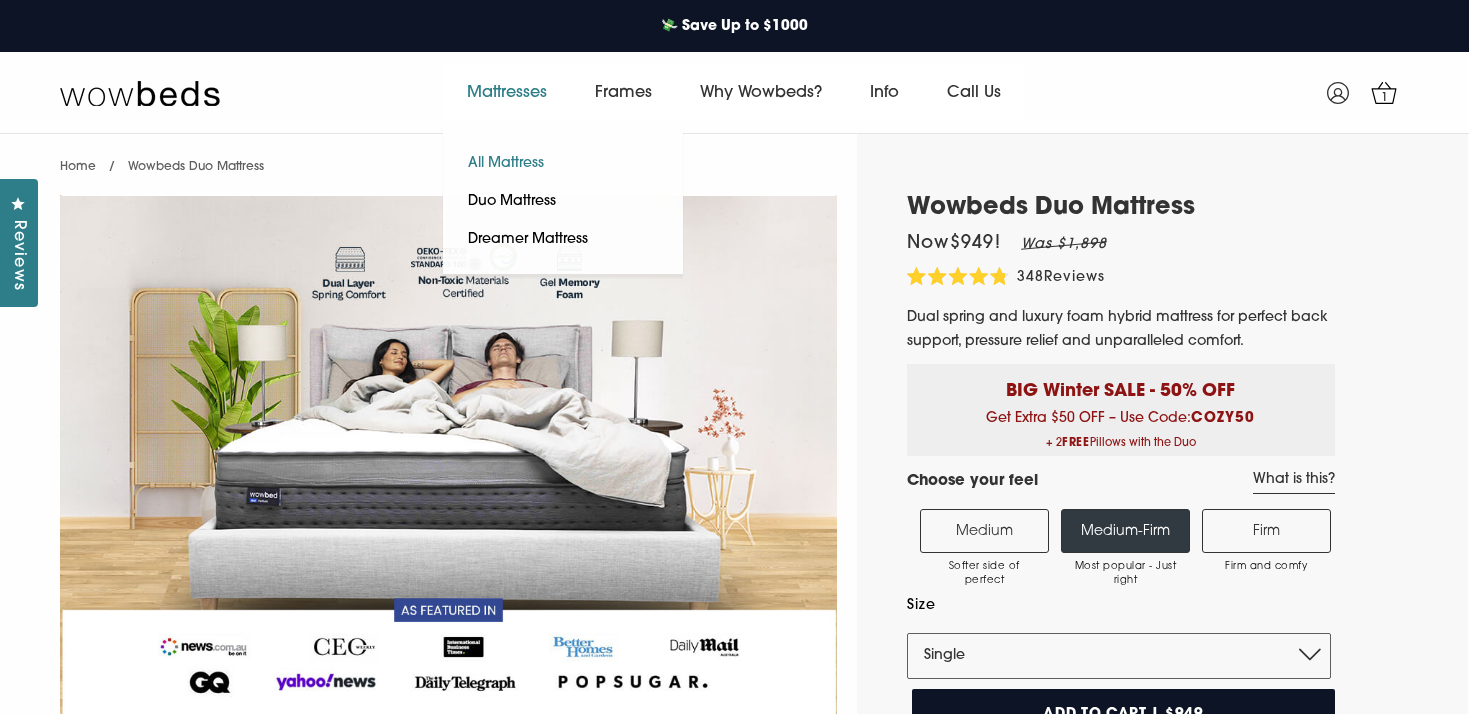 click on "All Mattress" at bounding box center [506, 164] 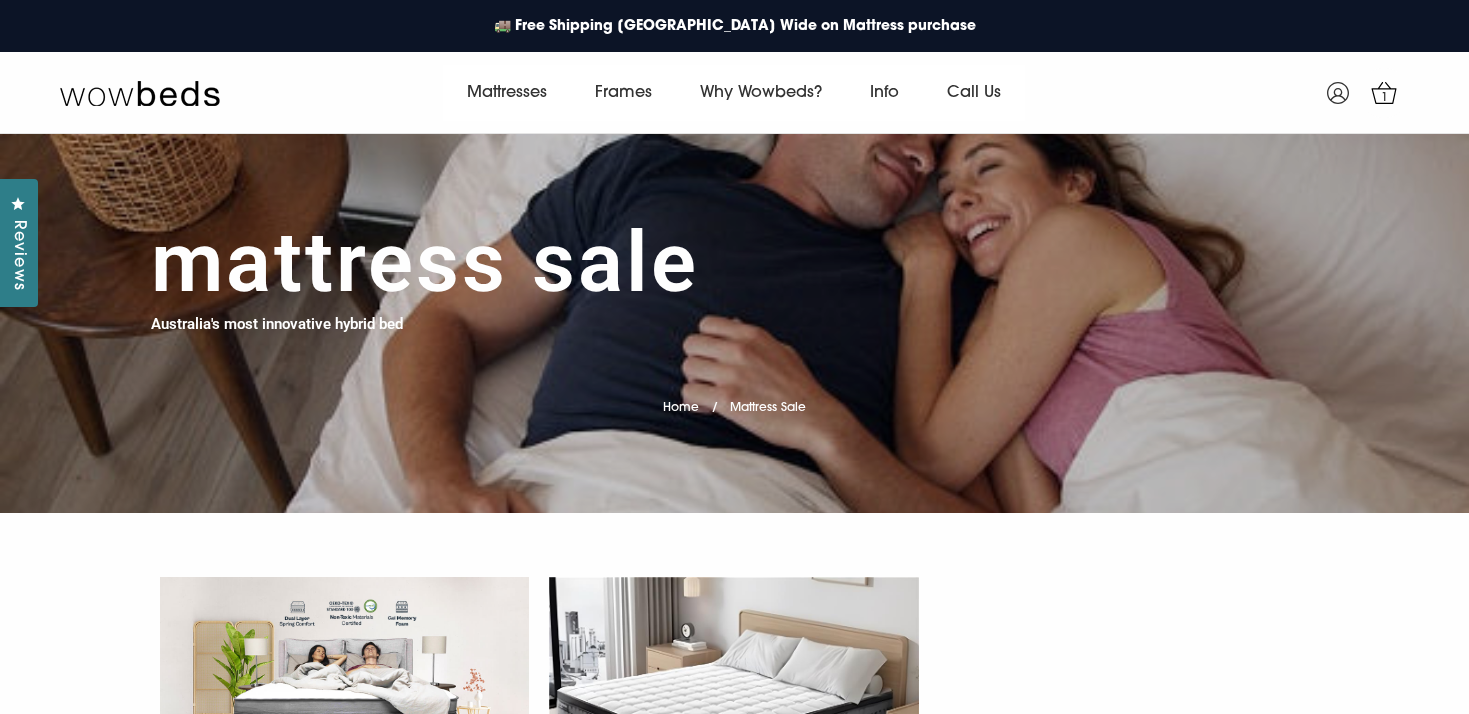 scroll, scrollTop: 310, scrollLeft: 0, axis: vertical 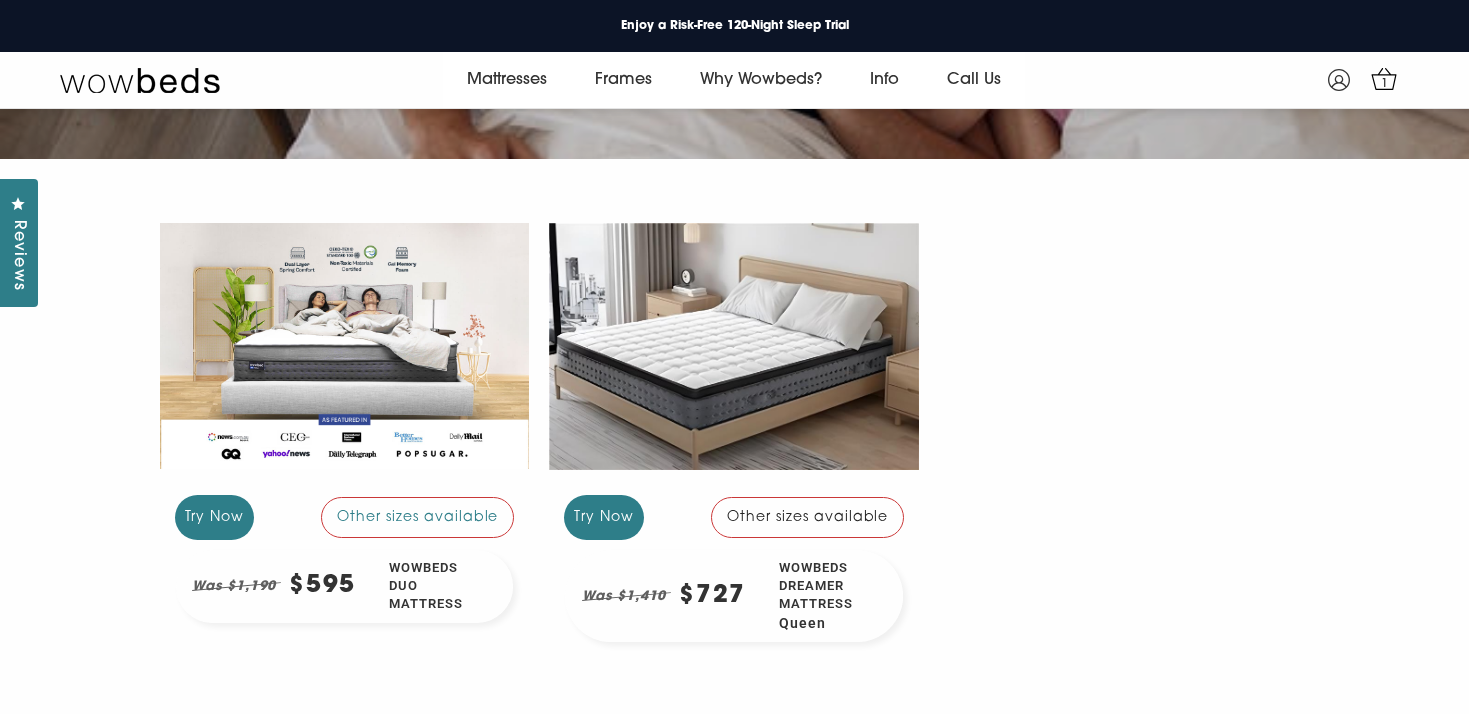 click at bounding box center [734, 345] 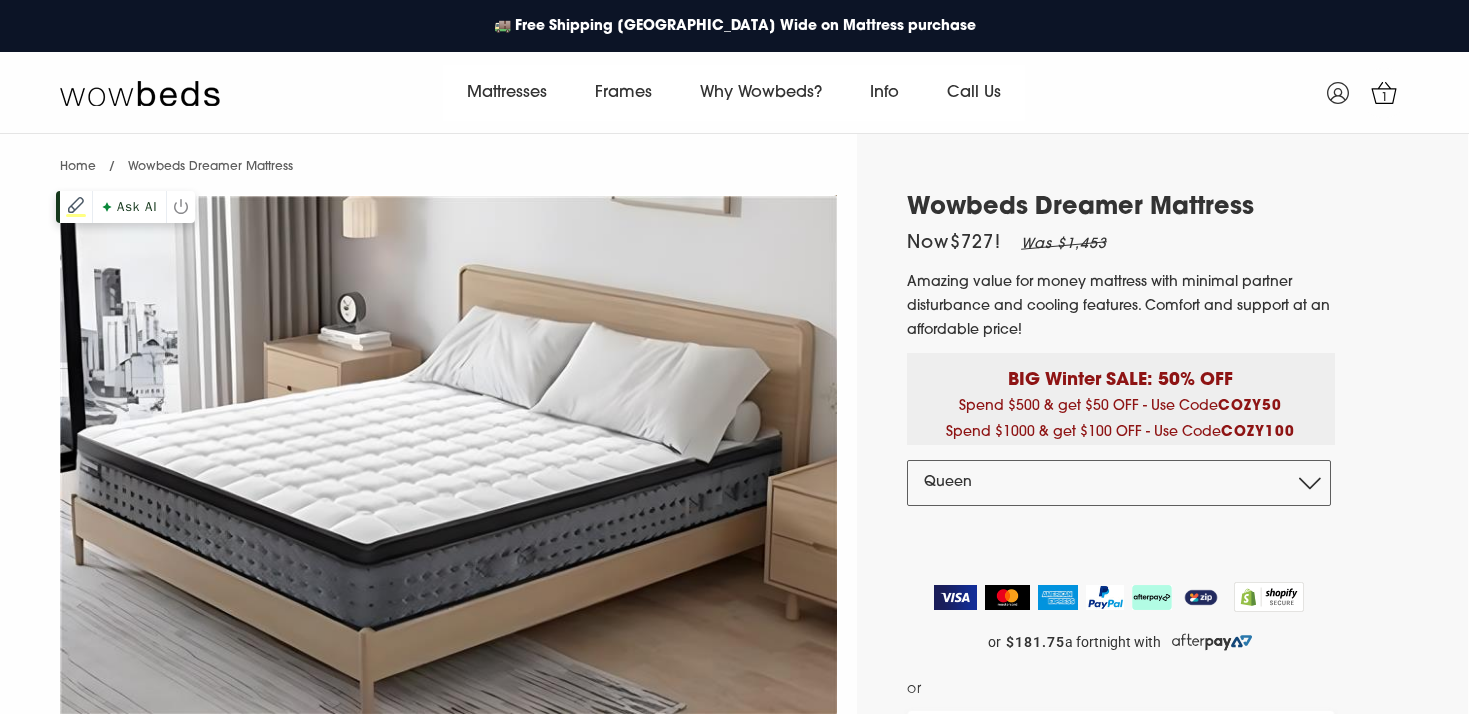 scroll, scrollTop: 0, scrollLeft: 0, axis: both 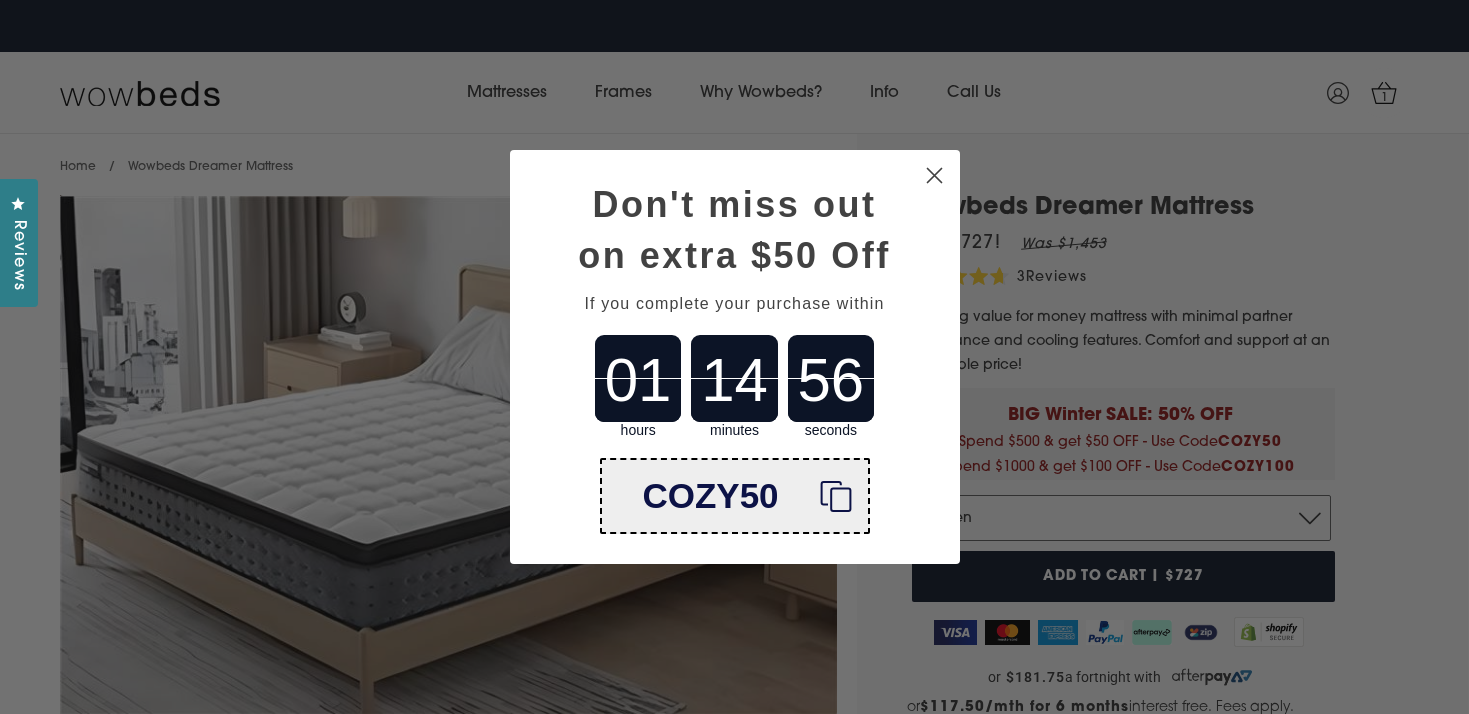 click on "COZY50" at bounding box center [711, 496] 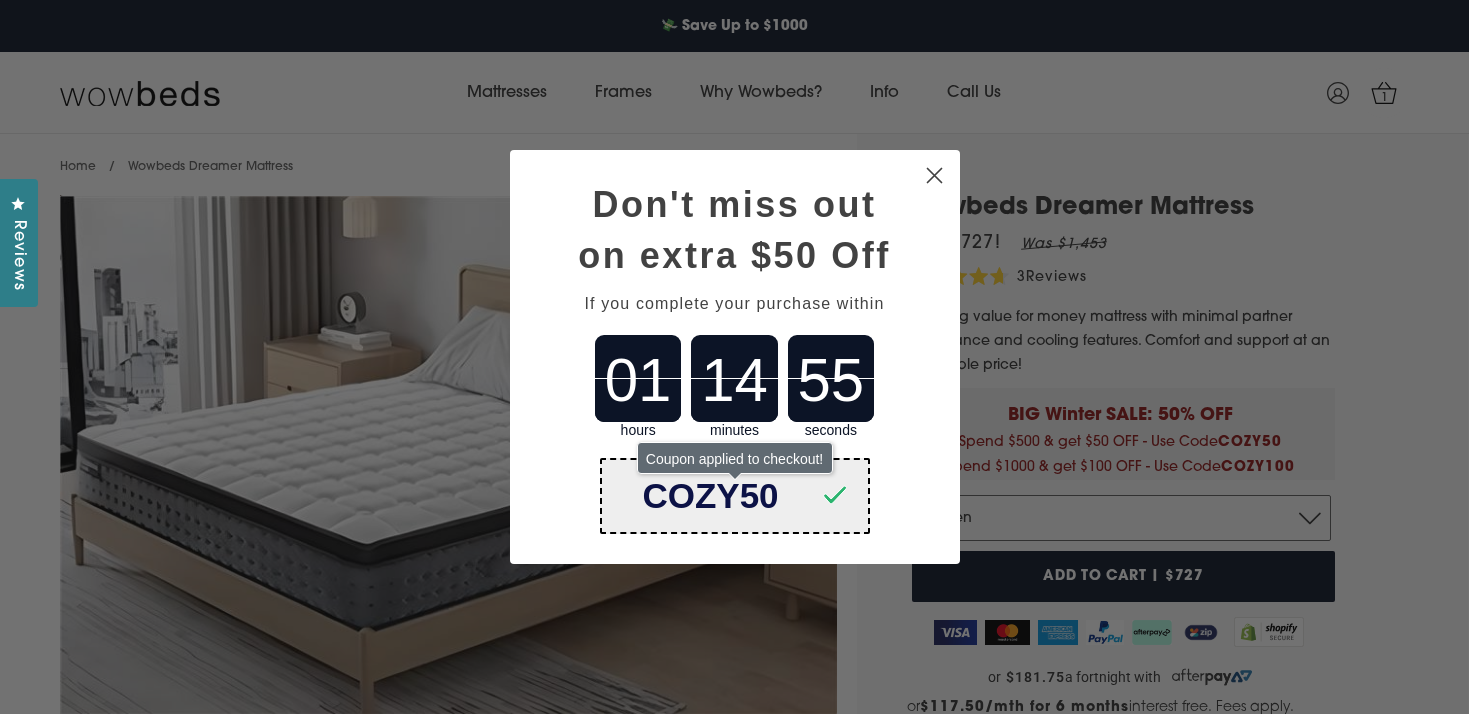 click on "Close dialog" 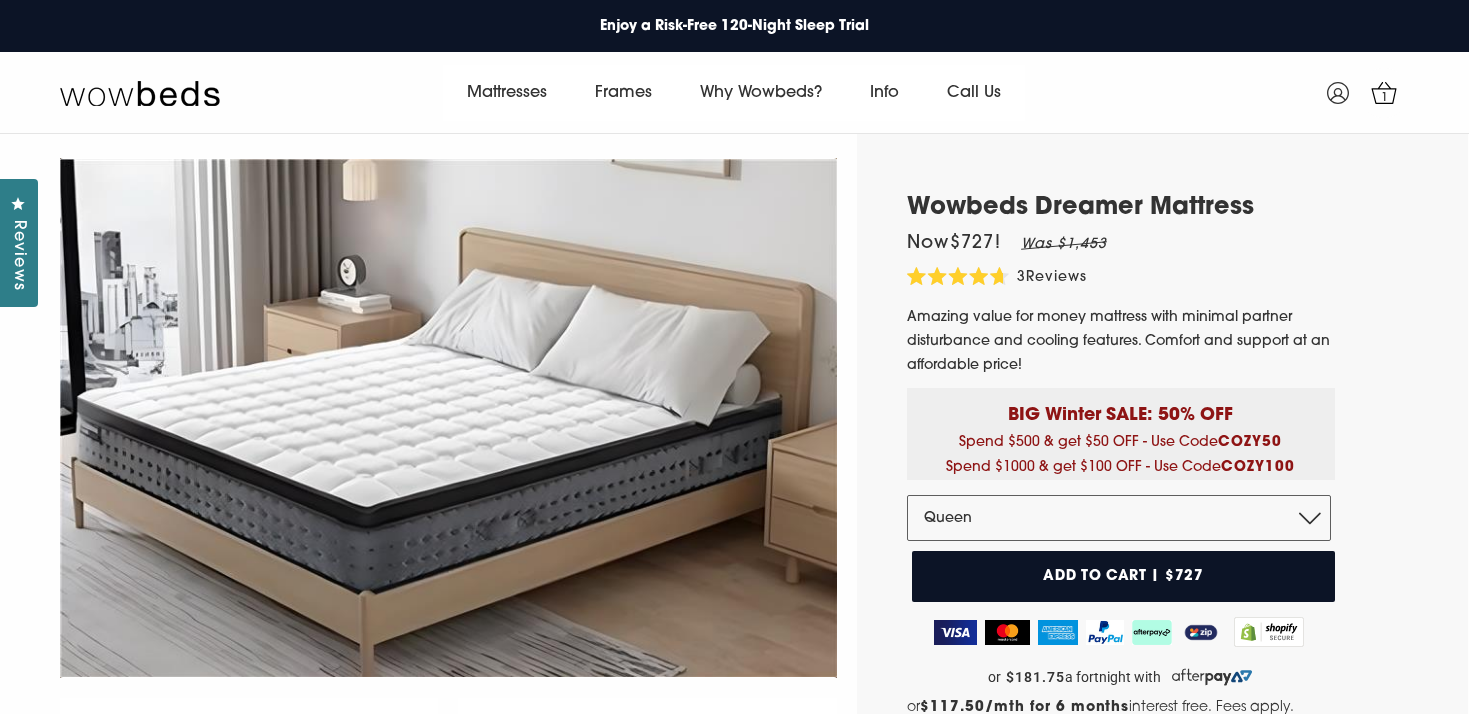 scroll, scrollTop: 35, scrollLeft: 0, axis: vertical 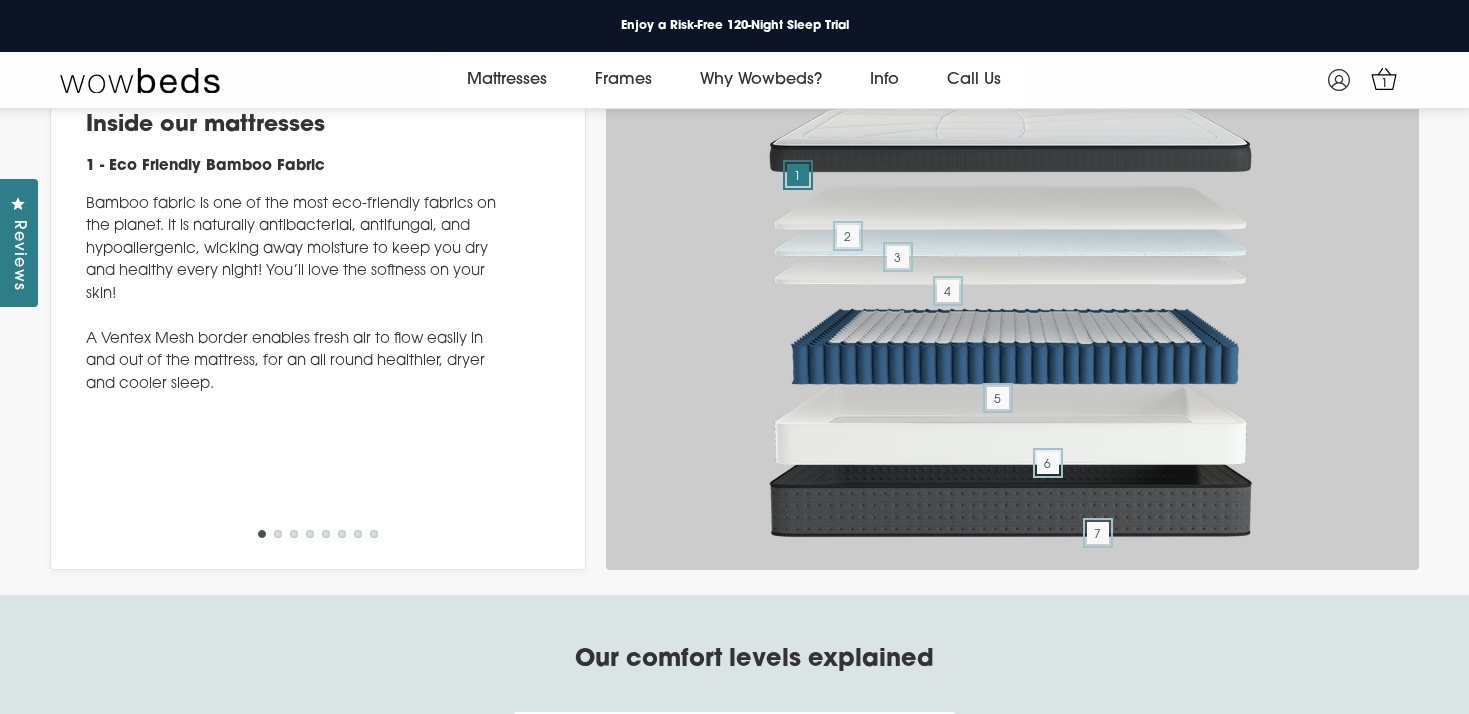 click on "2" at bounding box center (278, 534) 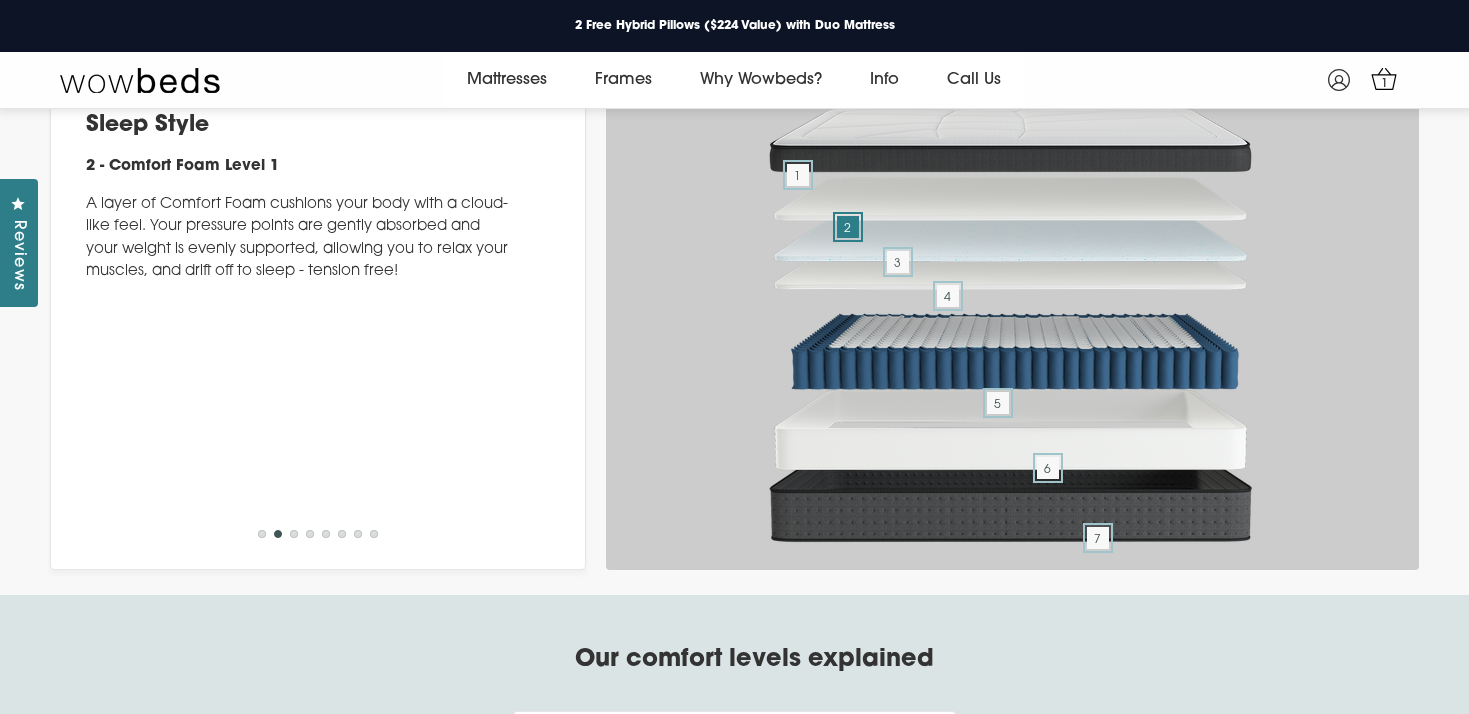 click on "3" at bounding box center (294, 534) 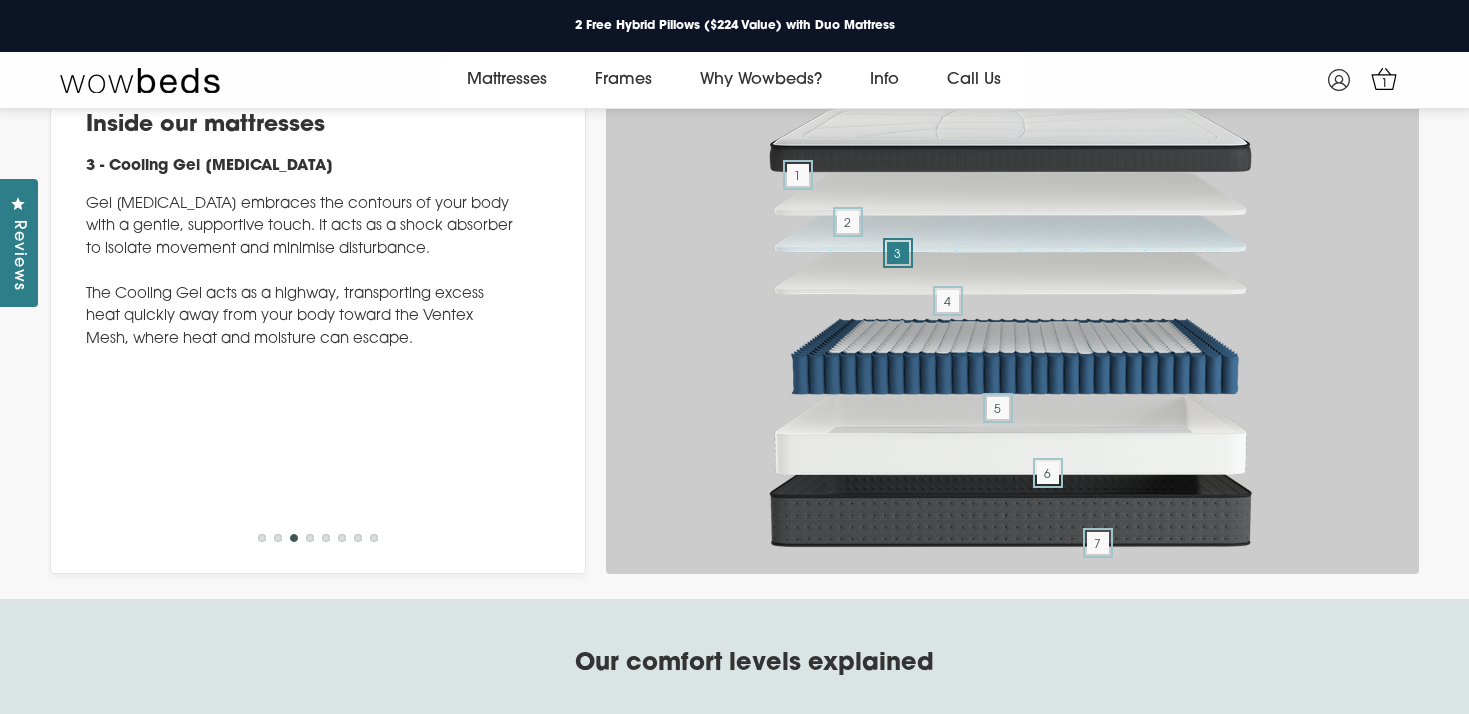 click on "4" at bounding box center [310, 538] 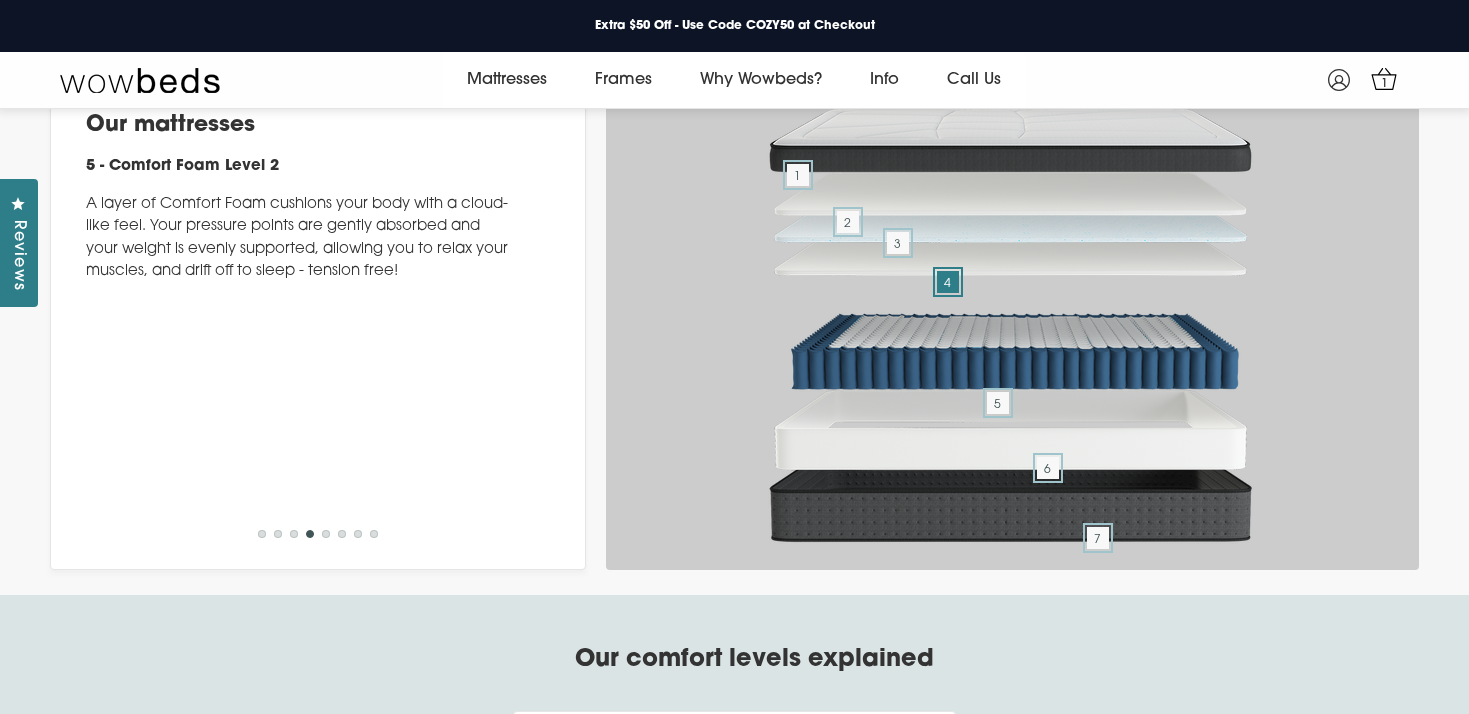 click on "5" at bounding box center [326, 534] 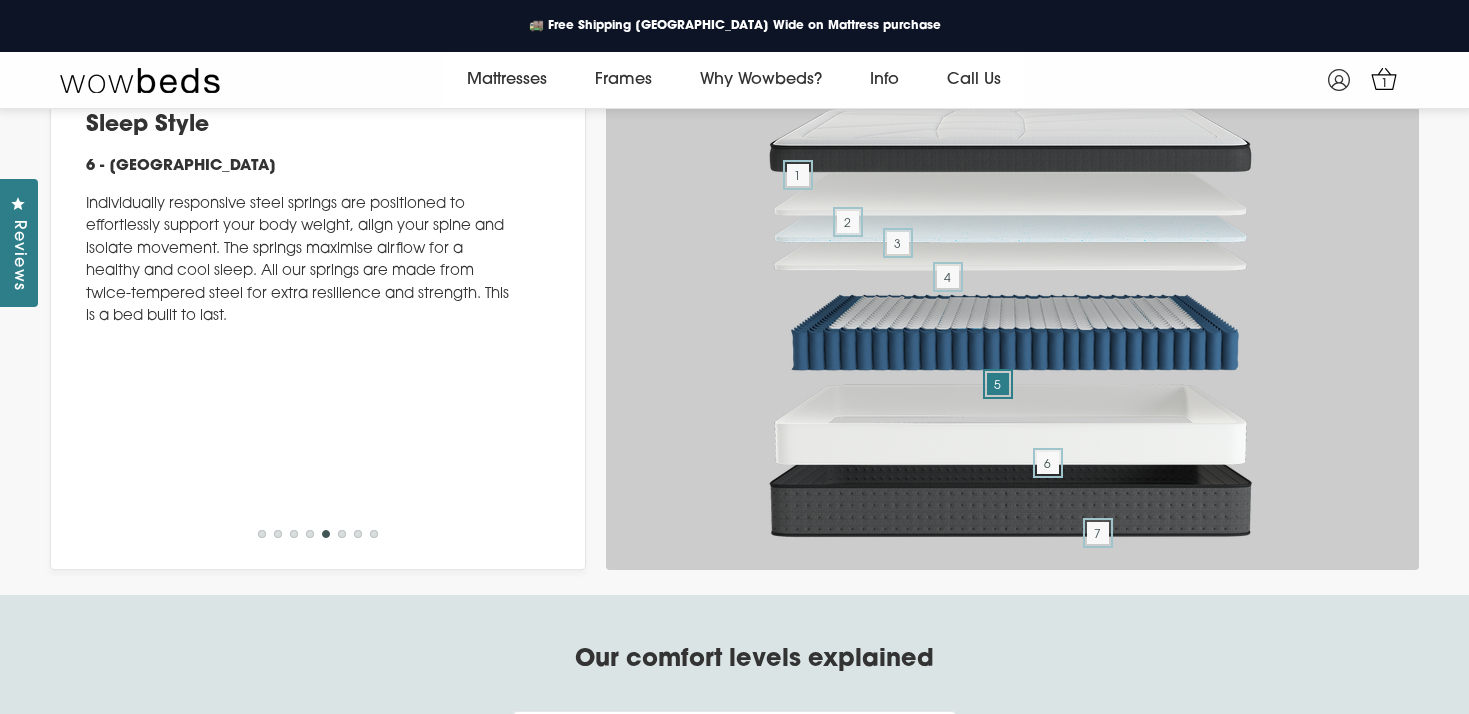 click on "6" at bounding box center [342, 534] 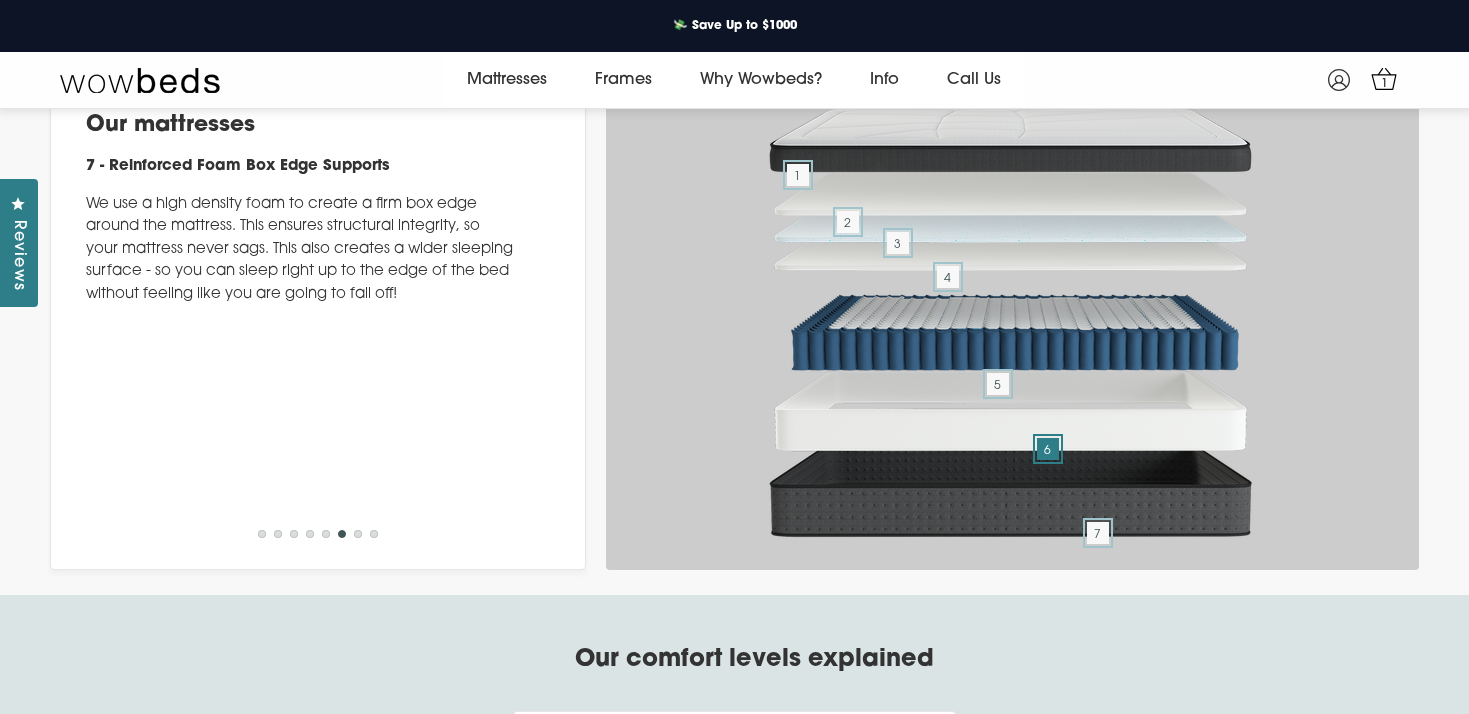 click on "7" at bounding box center [358, 534] 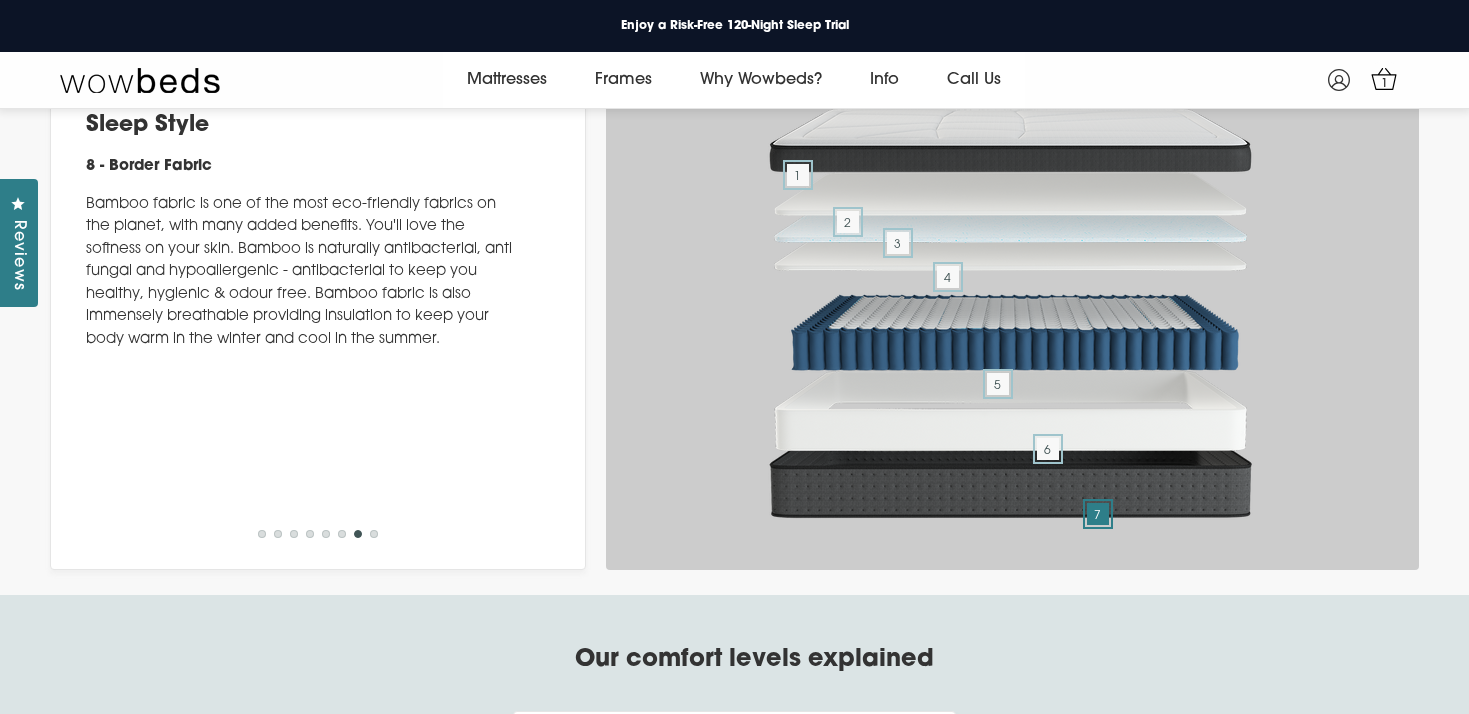 click on "8" at bounding box center [374, 534] 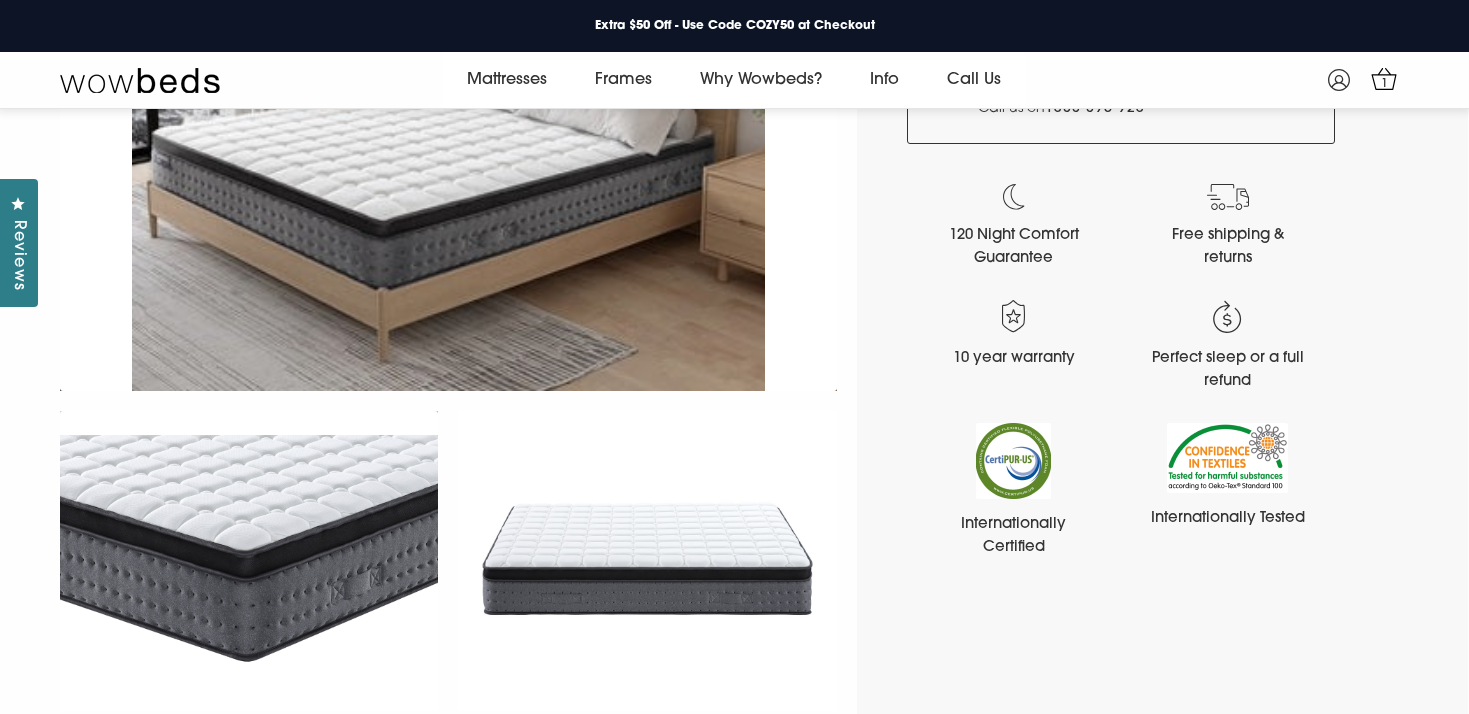 scroll, scrollTop: 1128, scrollLeft: 0, axis: vertical 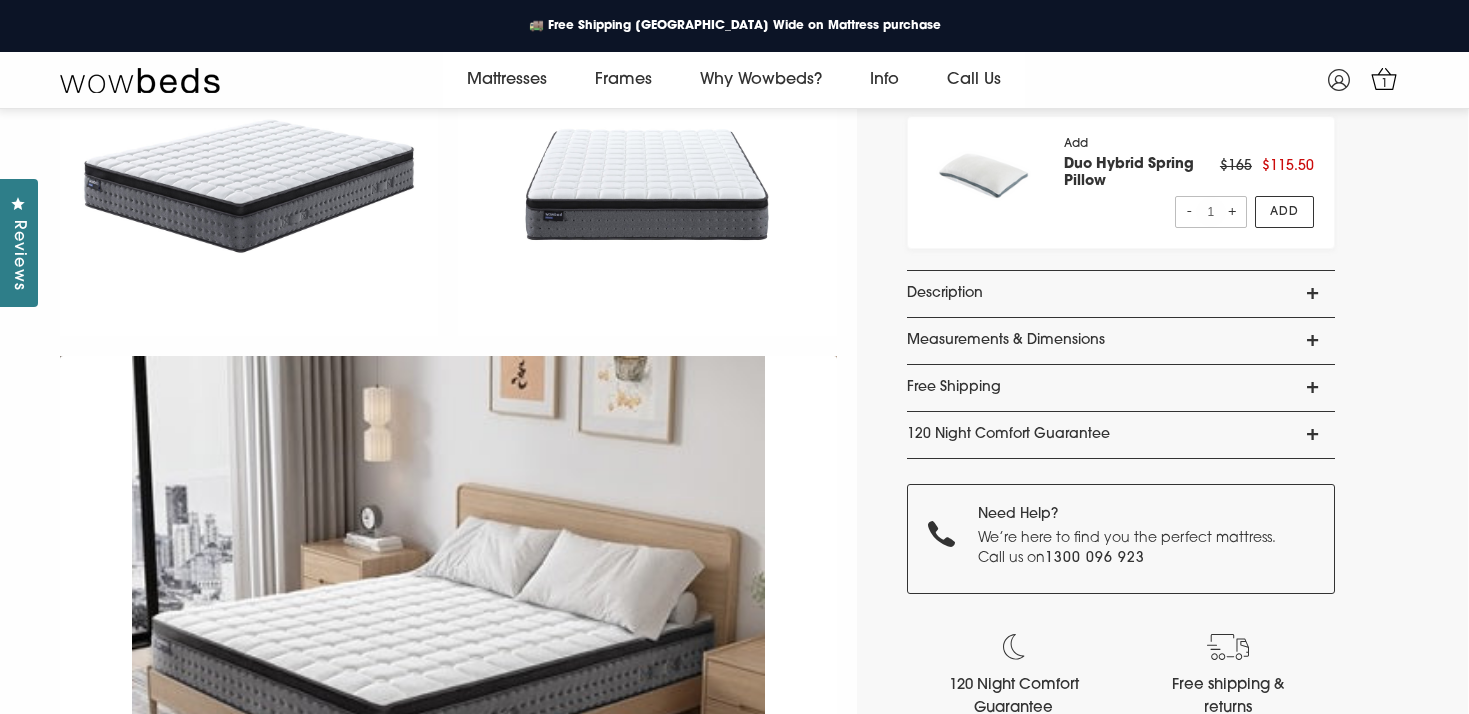 click on "120 Night Comfort Guarantee" at bounding box center (1121, 435) 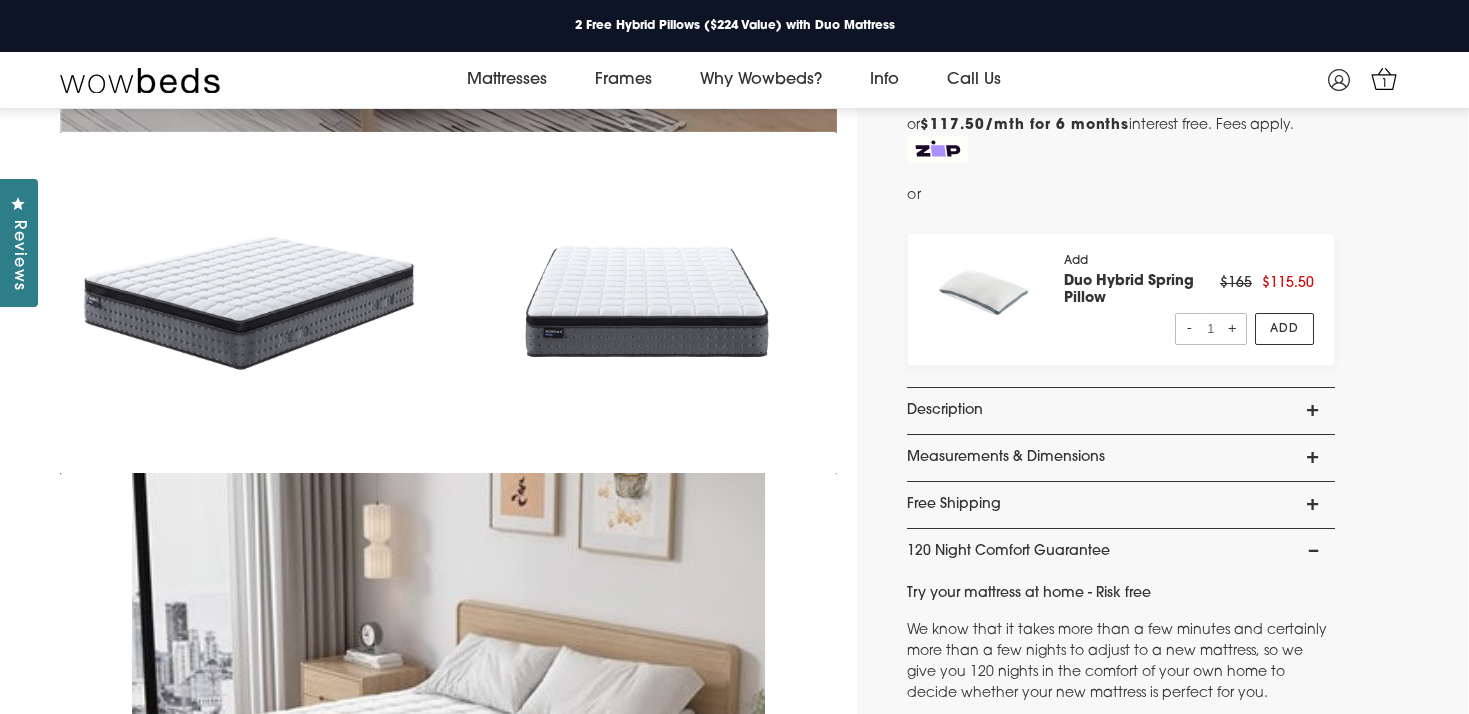 scroll, scrollTop: 535, scrollLeft: 0, axis: vertical 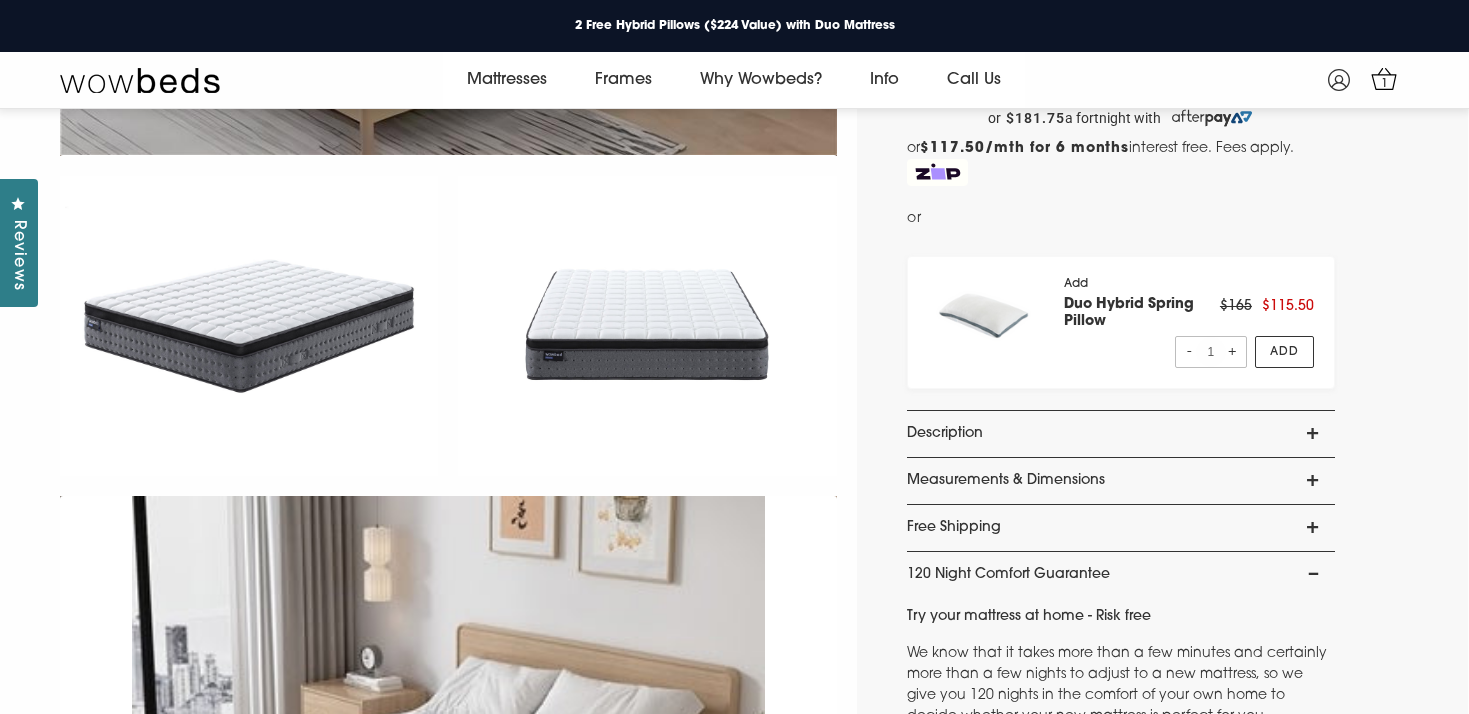click on "Description" at bounding box center [1121, 434] 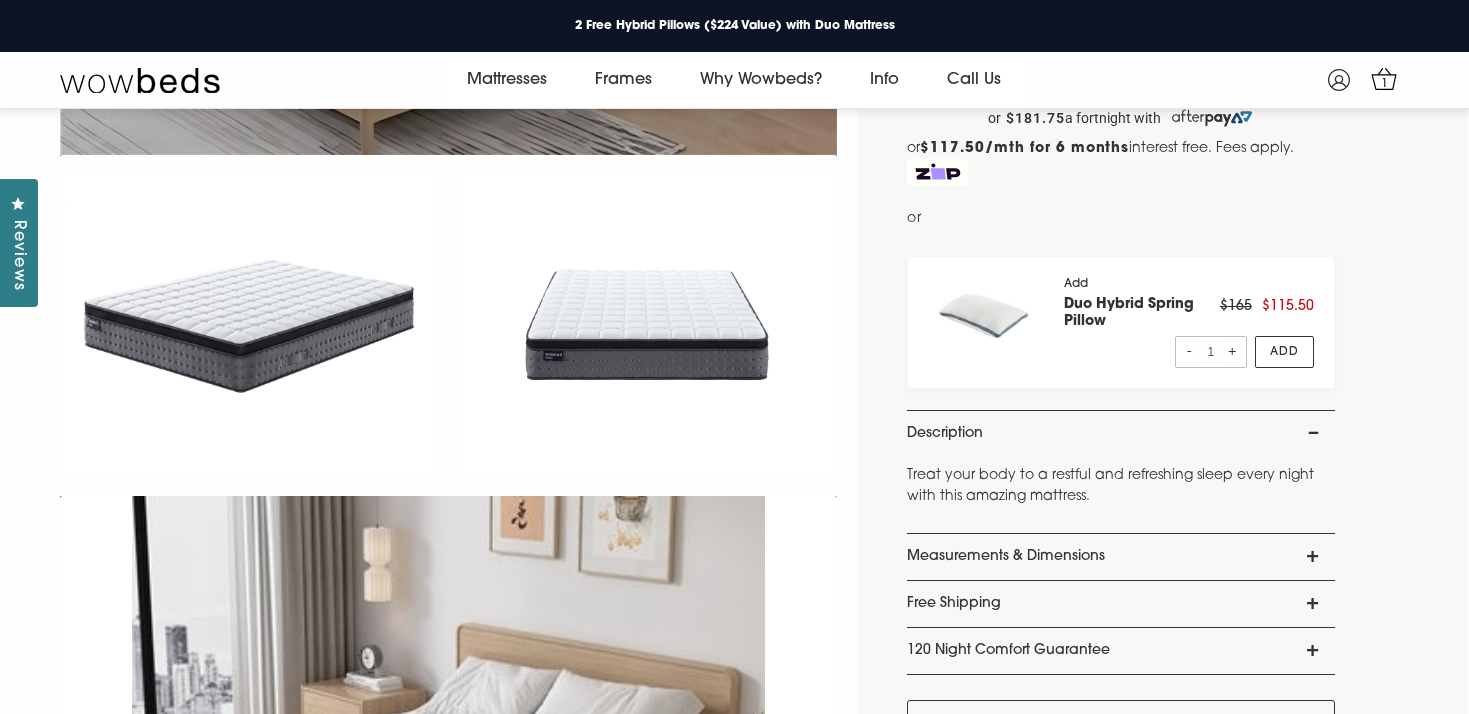 click on "Measurements & Dimensions" at bounding box center [1121, 557] 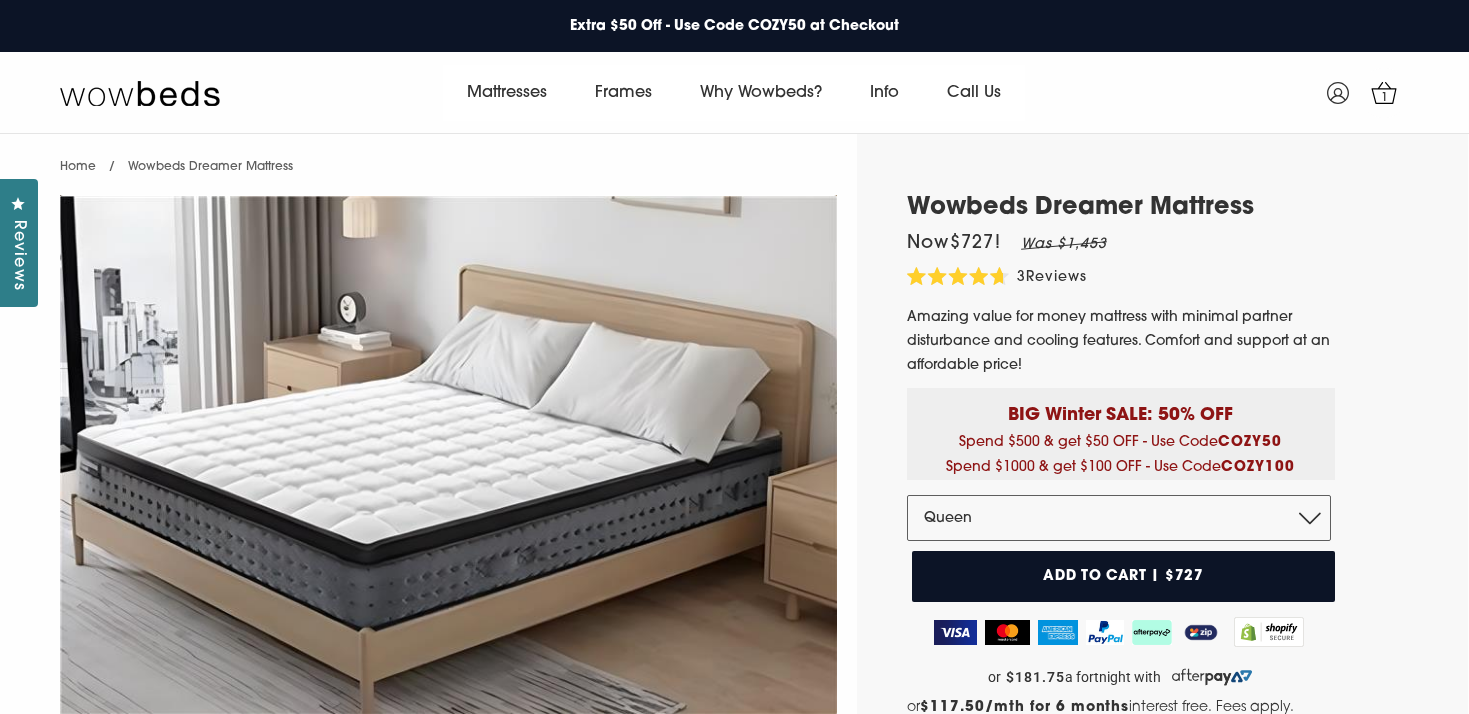 scroll, scrollTop: 2, scrollLeft: 0, axis: vertical 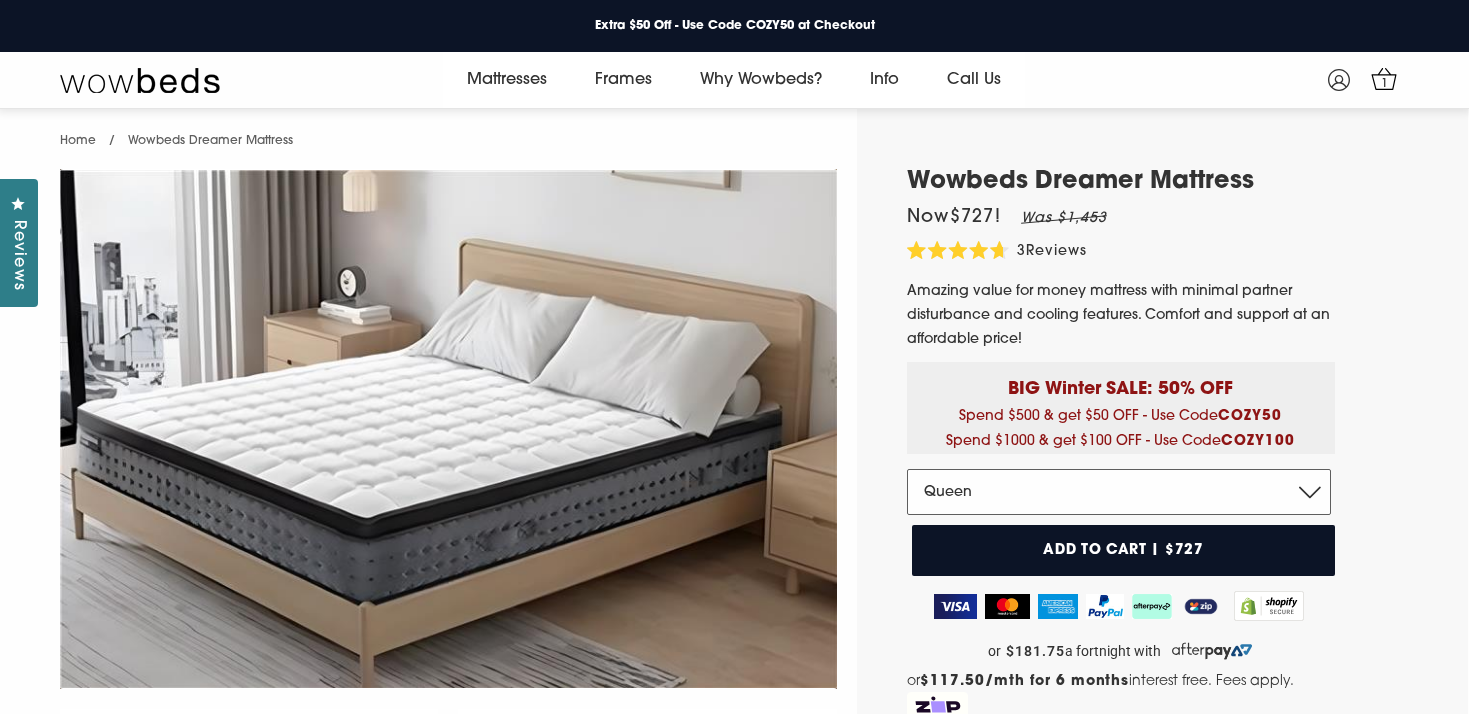 click on "Double Queen King" at bounding box center (1119, 492) 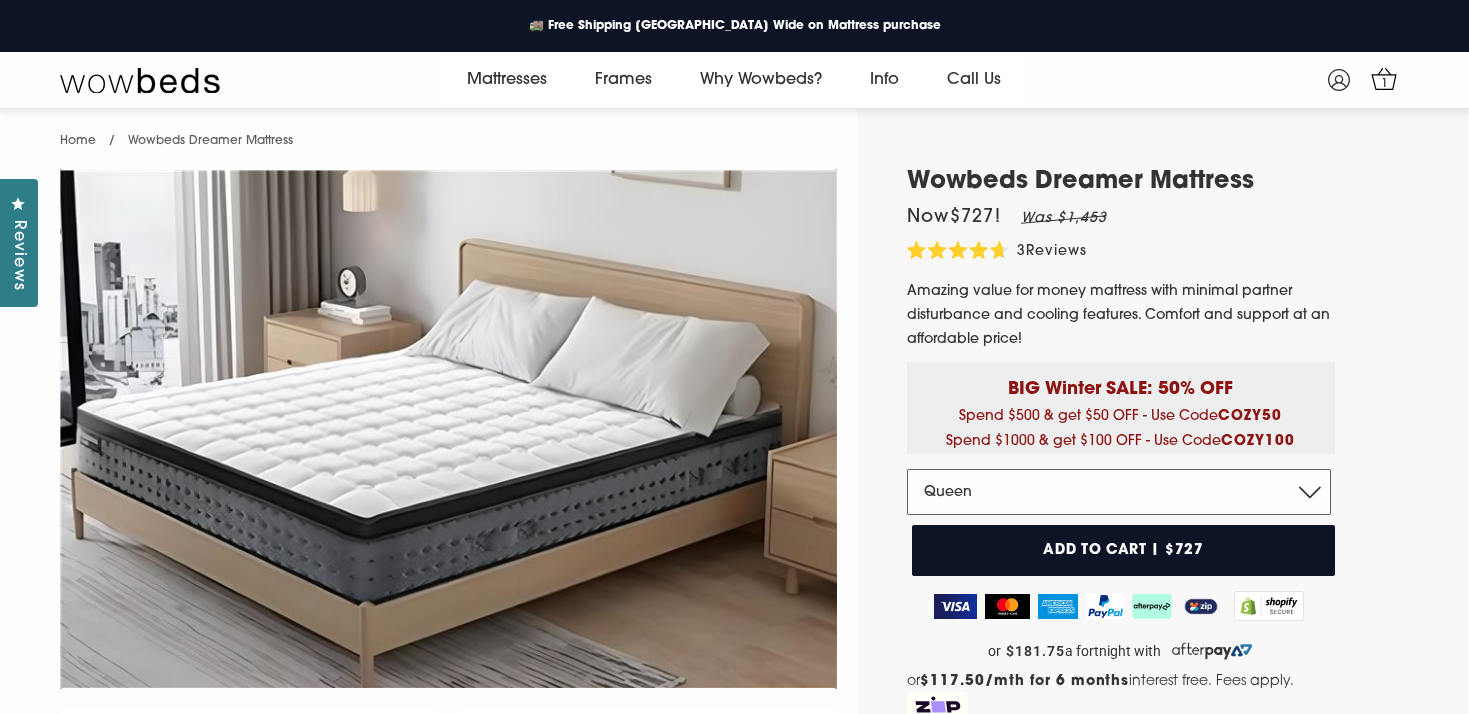 select on "King" 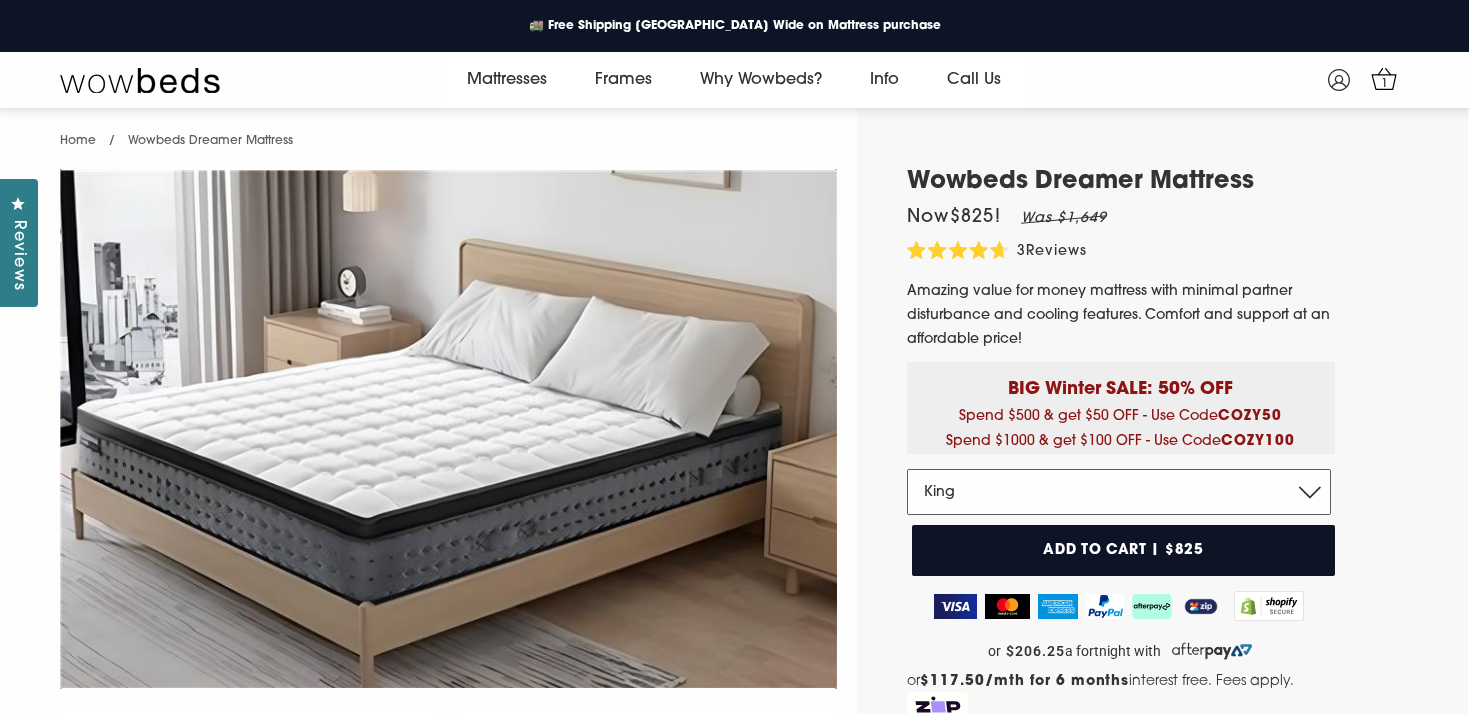 scroll, scrollTop: 0, scrollLeft: 0, axis: both 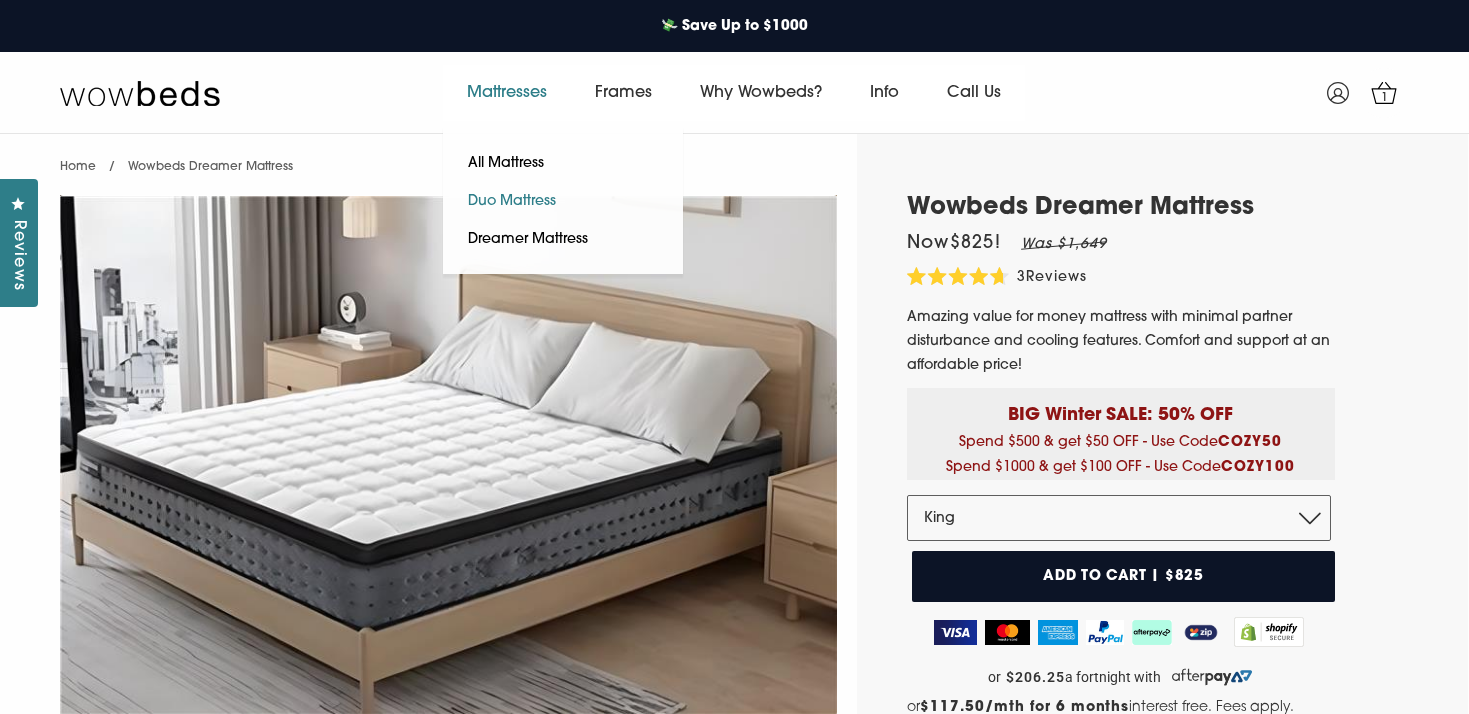 click on "Duo Mattress" at bounding box center [512, 202] 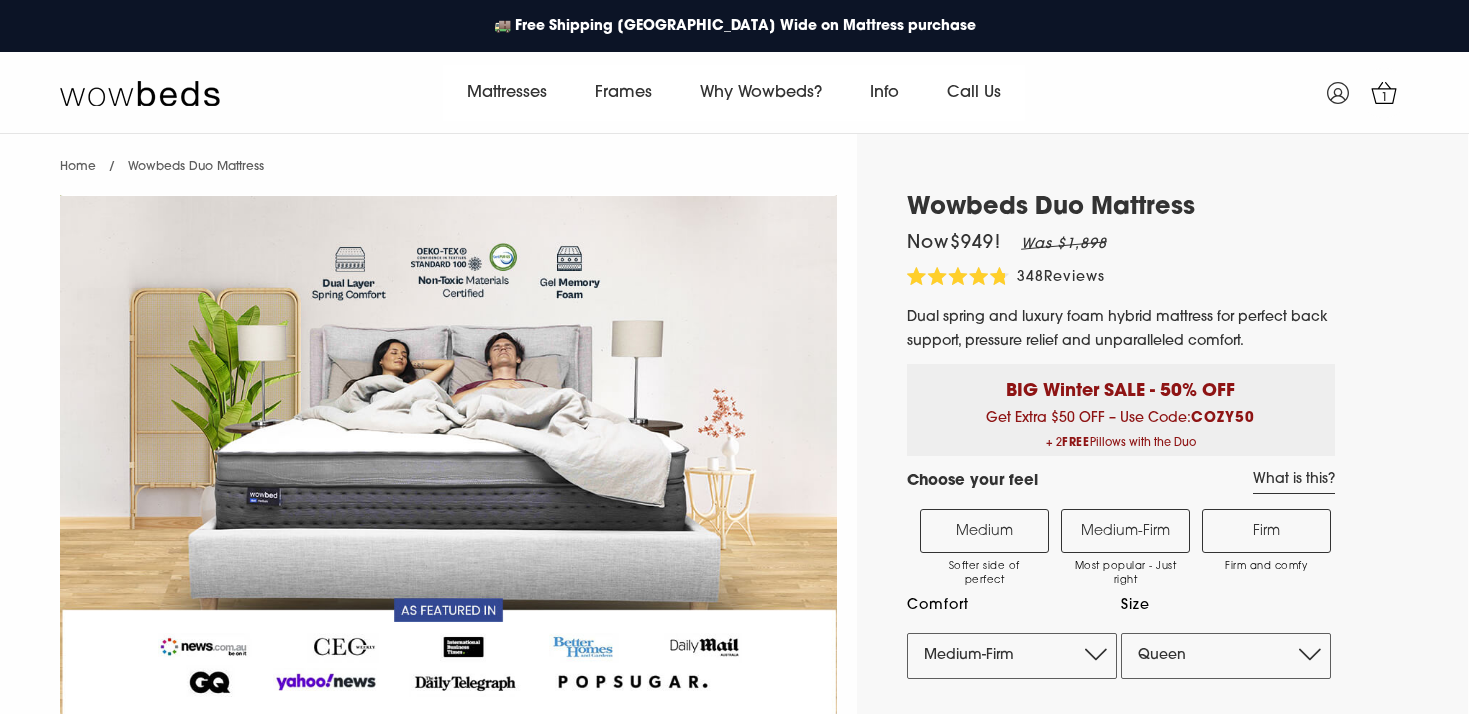 select on "Medium-Firm" 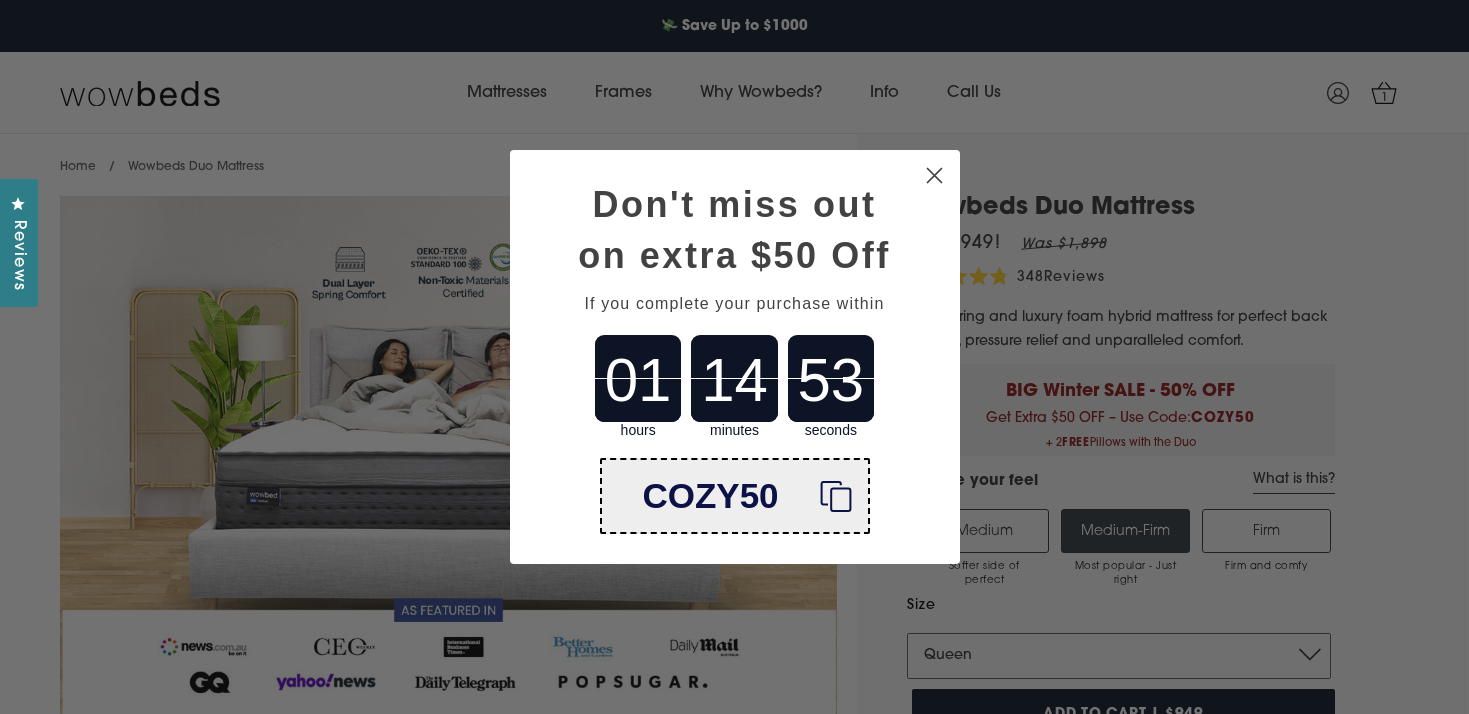 click on "Close dialog" 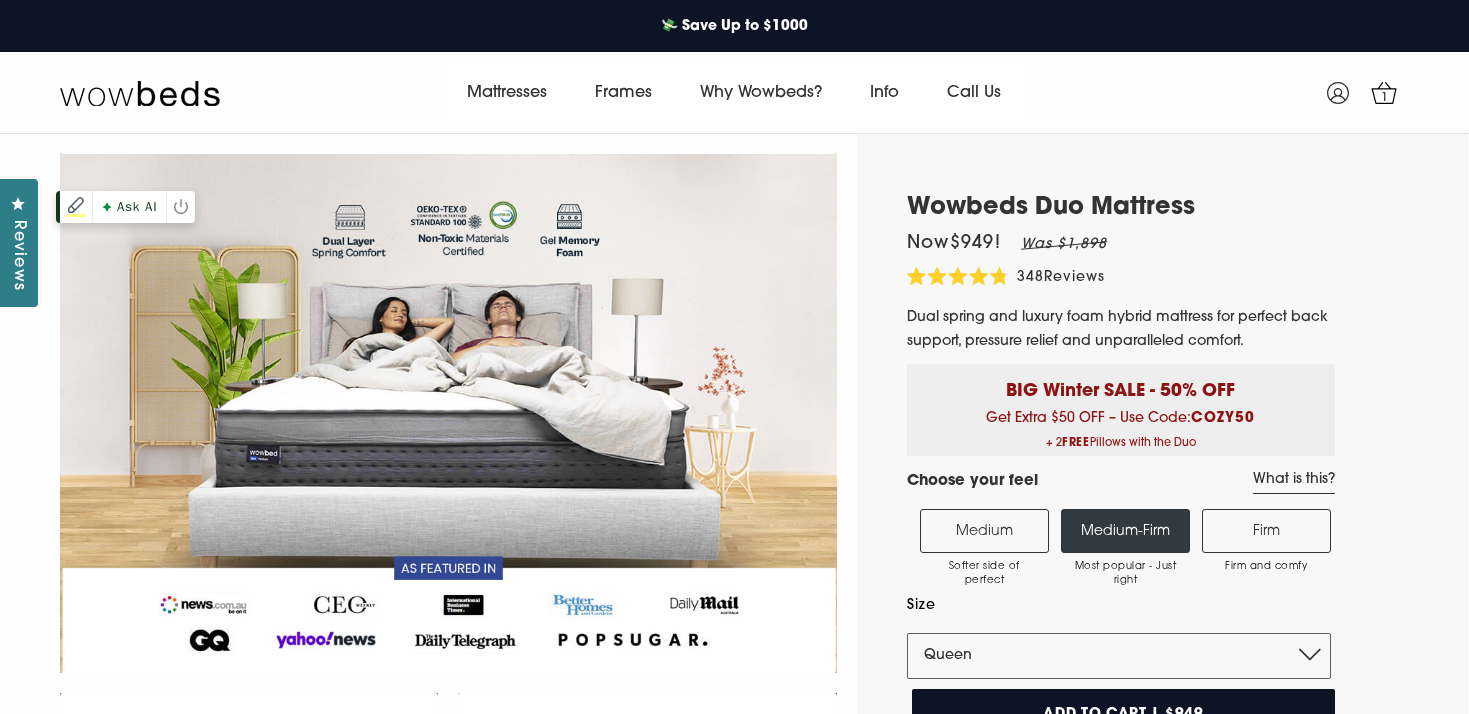 scroll, scrollTop: 49, scrollLeft: 0, axis: vertical 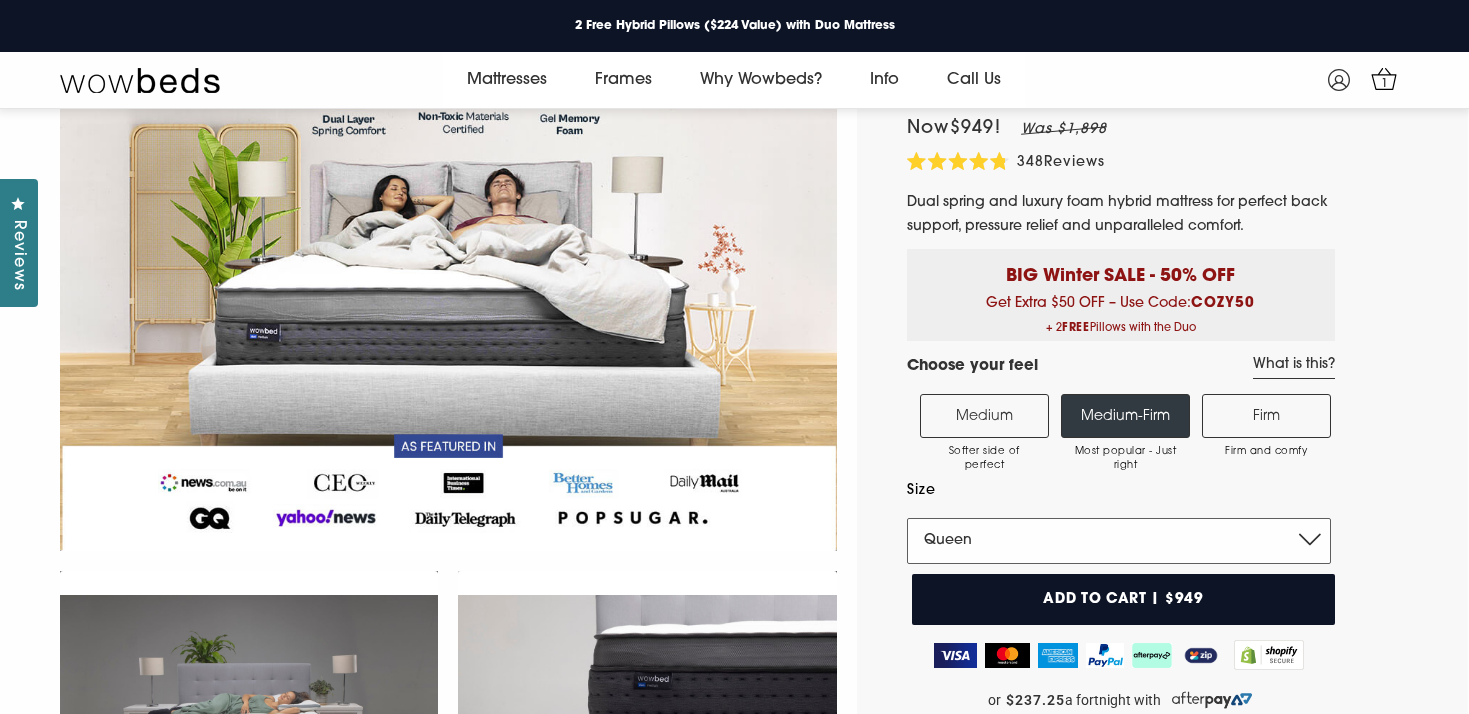click on "Single King Single Double Queen King" at bounding box center (1119, 541) 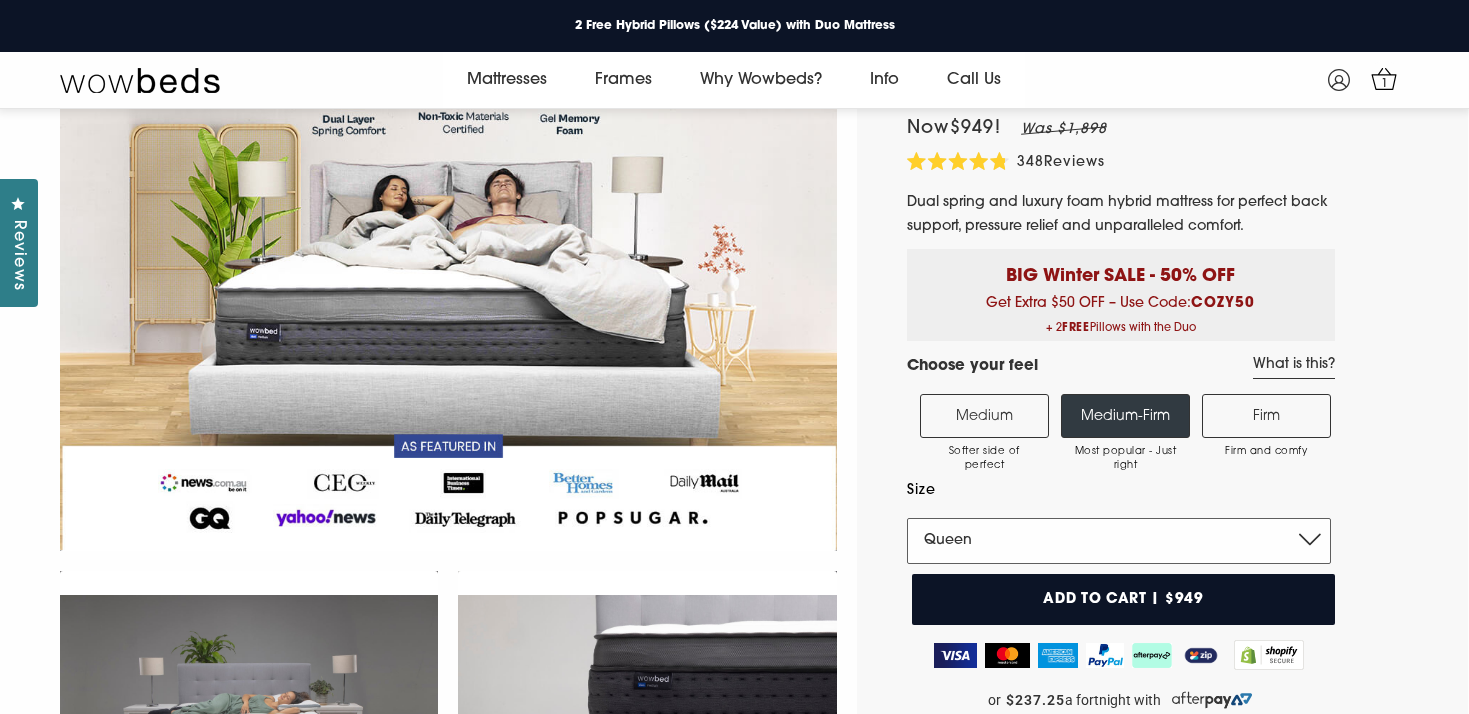 select on "King" 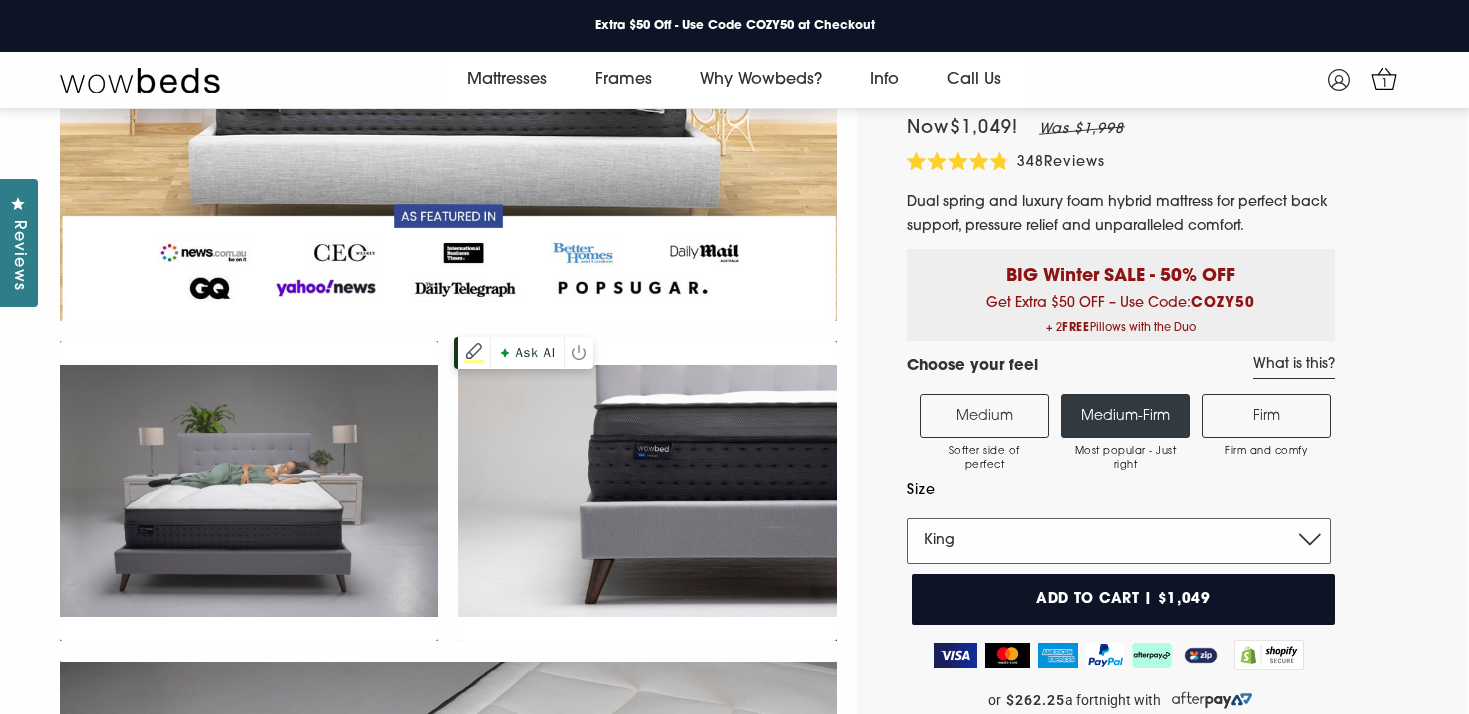 scroll, scrollTop: 315, scrollLeft: 0, axis: vertical 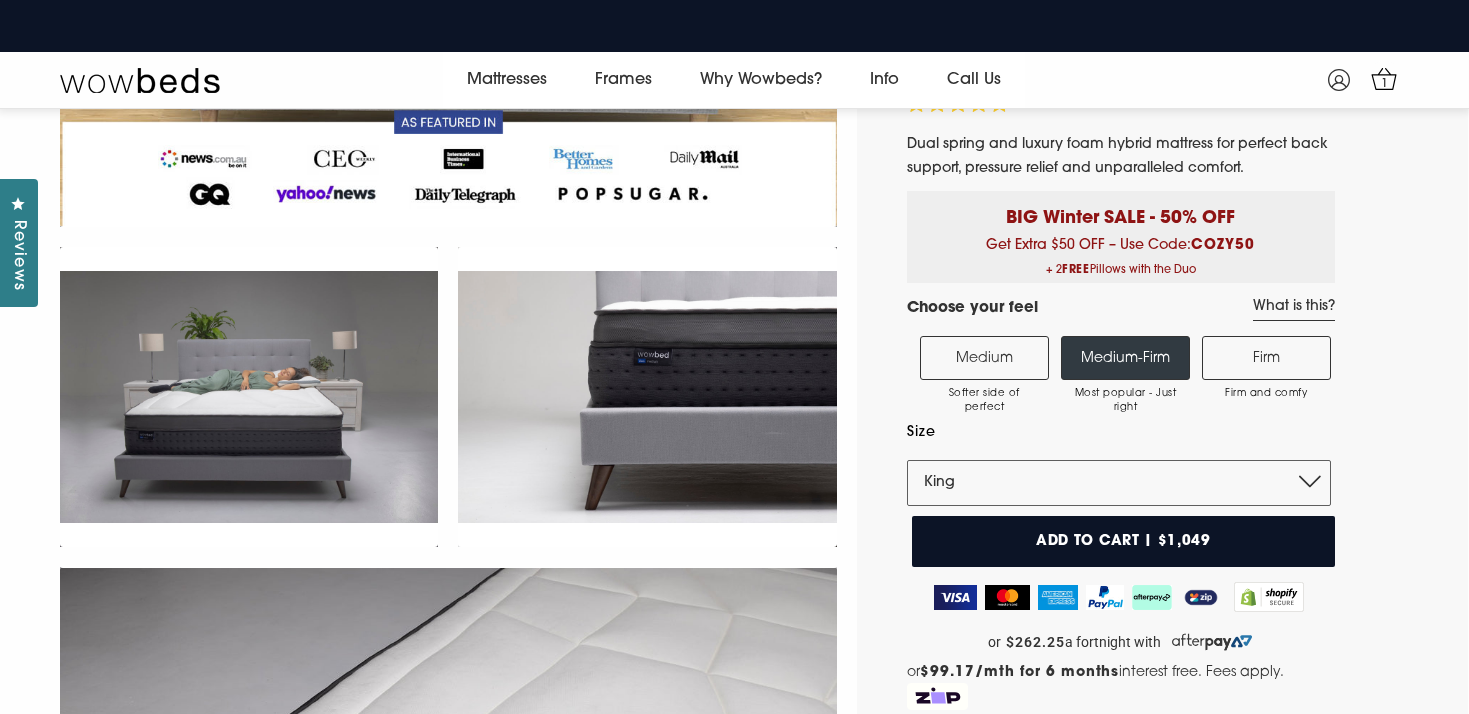 click on "Medium
Softer side of perfect" at bounding box center (984, 358) 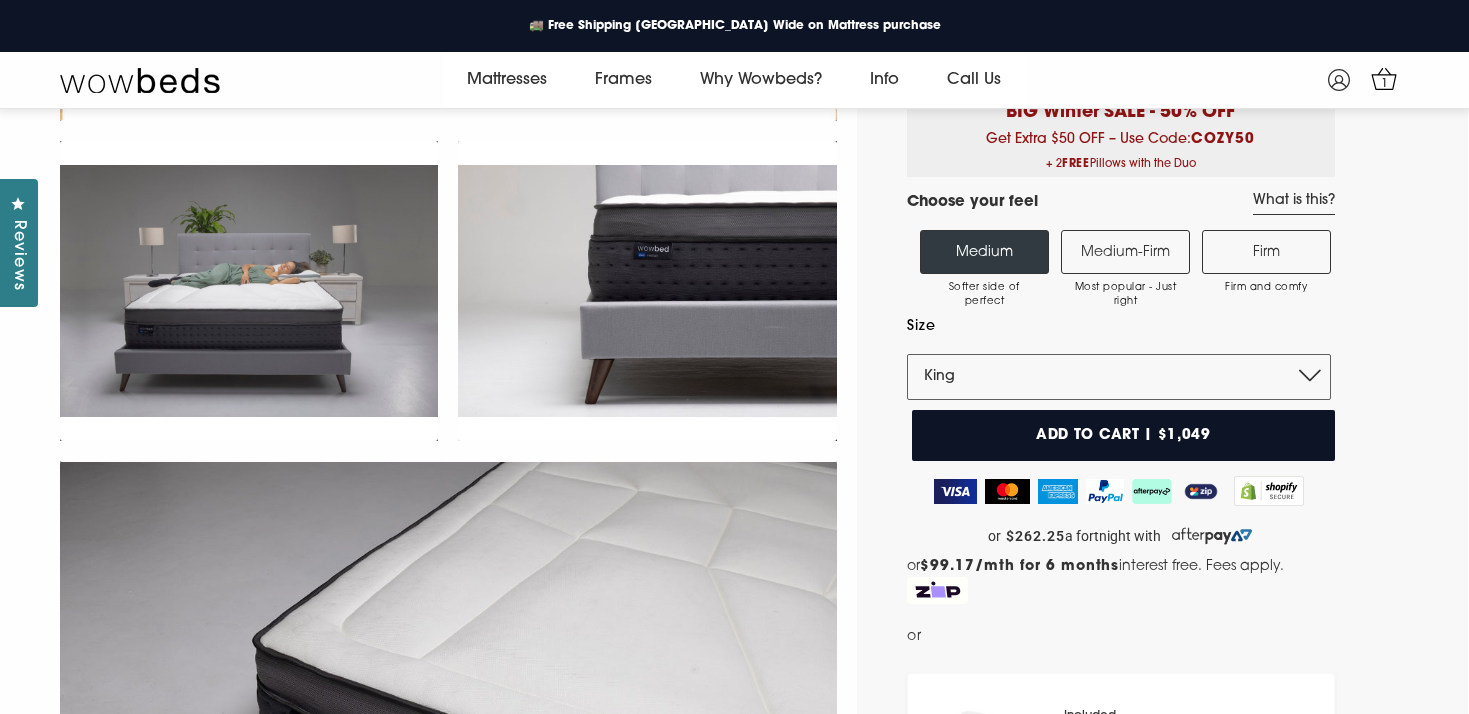 scroll, scrollTop: 257, scrollLeft: 0, axis: vertical 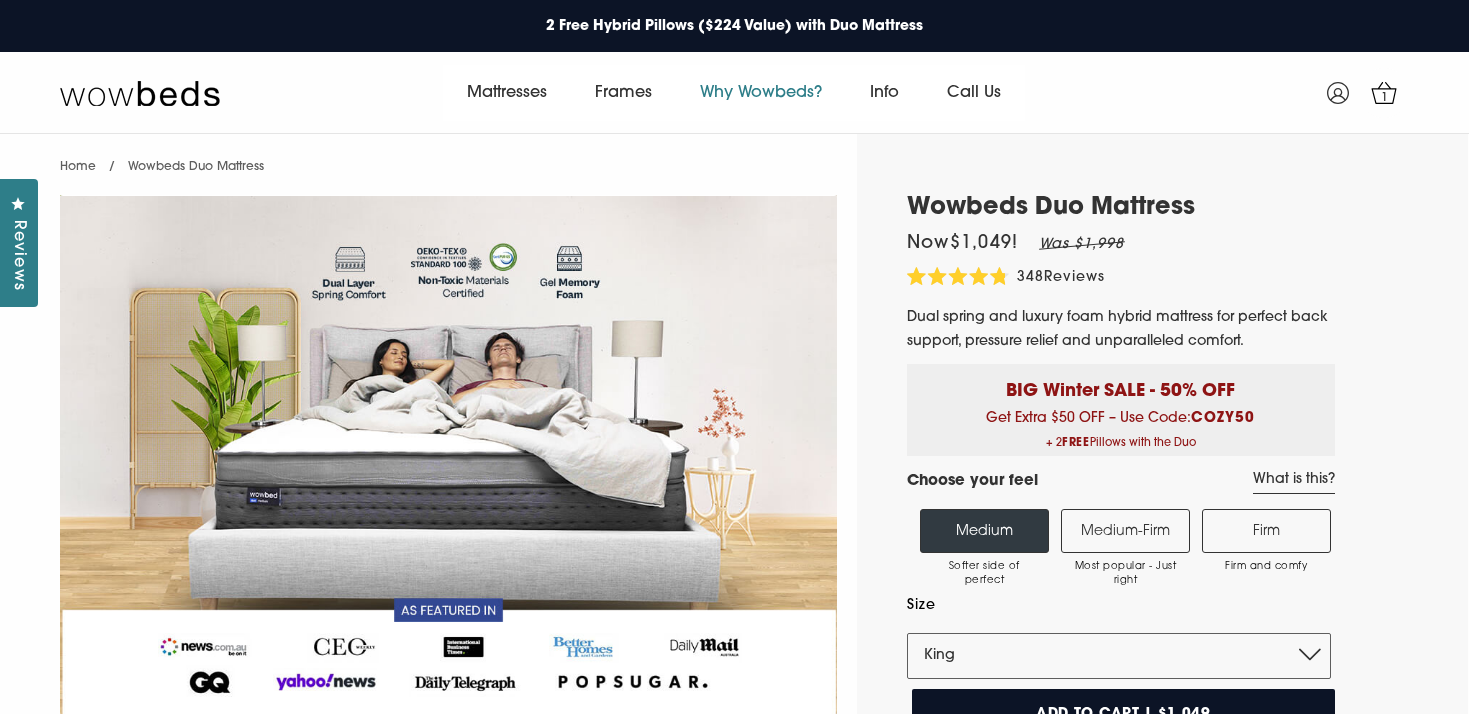 click on "Why Wowbeds?" at bounding box center (761, 93) 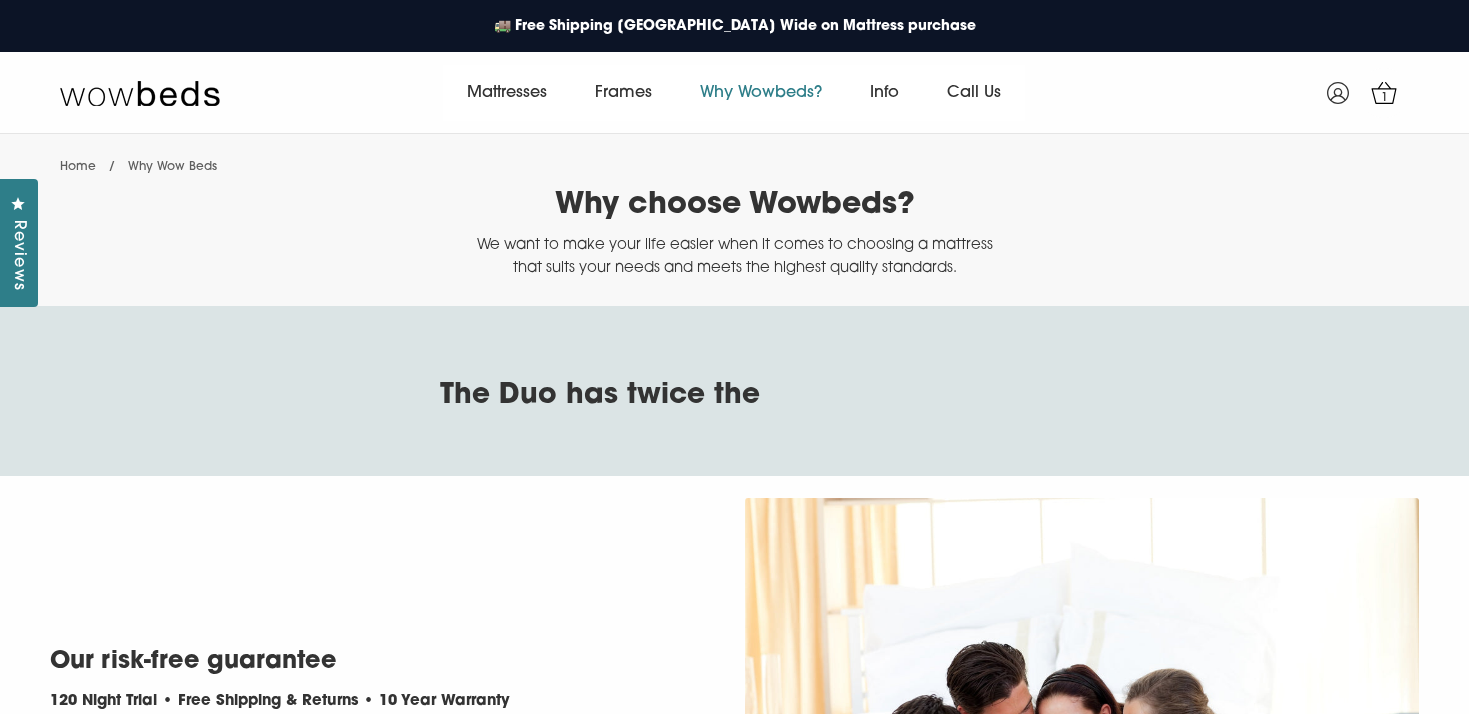 scroll, scrollTop: 0, scrollLeft: 0, axis: both 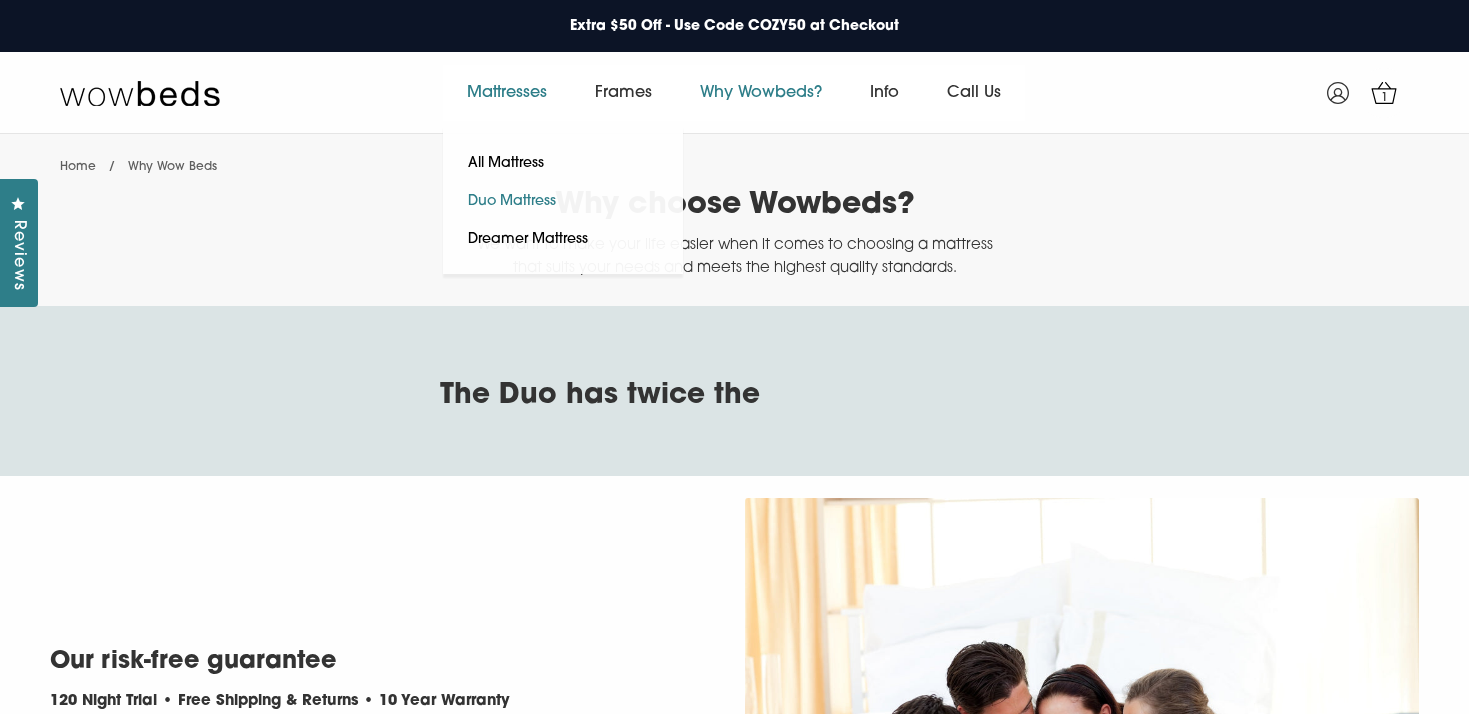 click on "Duo Mattress" at bounding box center [512, 202] 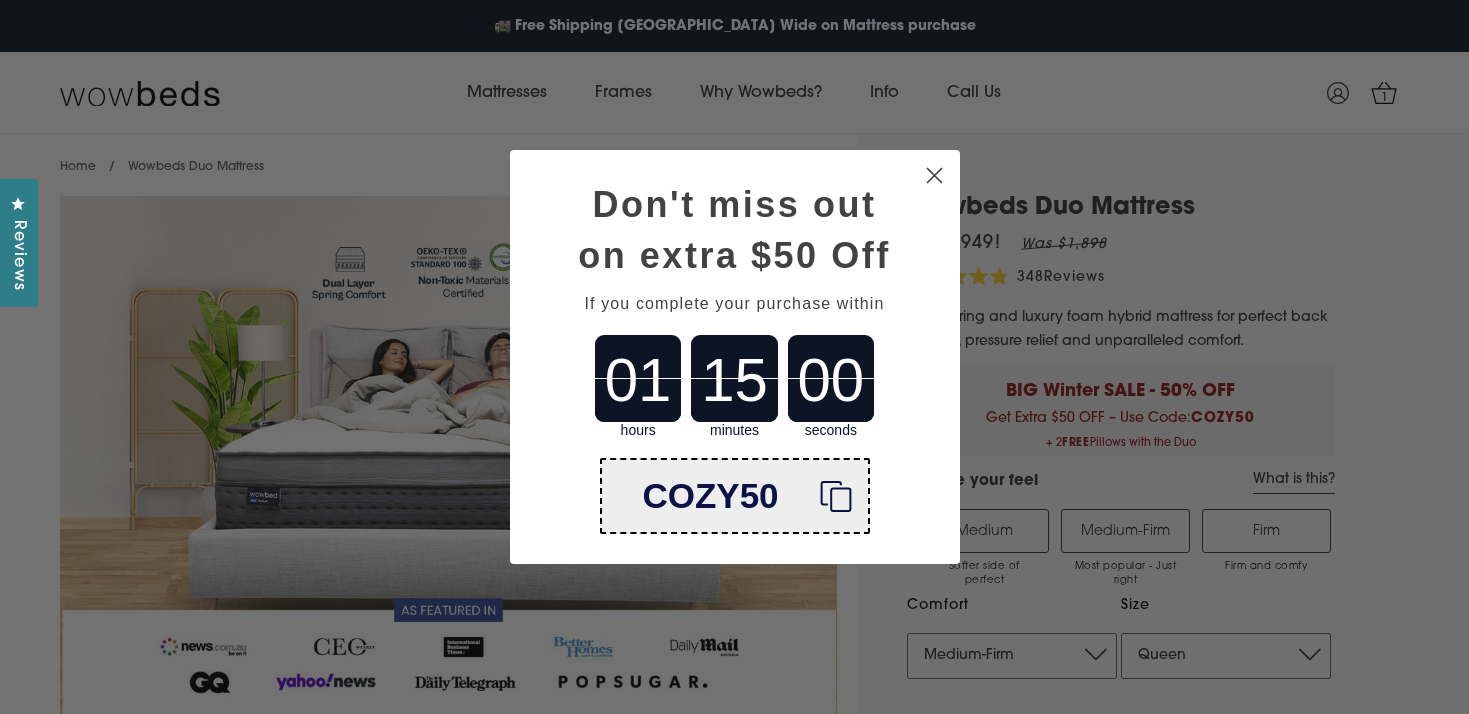 select on "Medium-Firm" 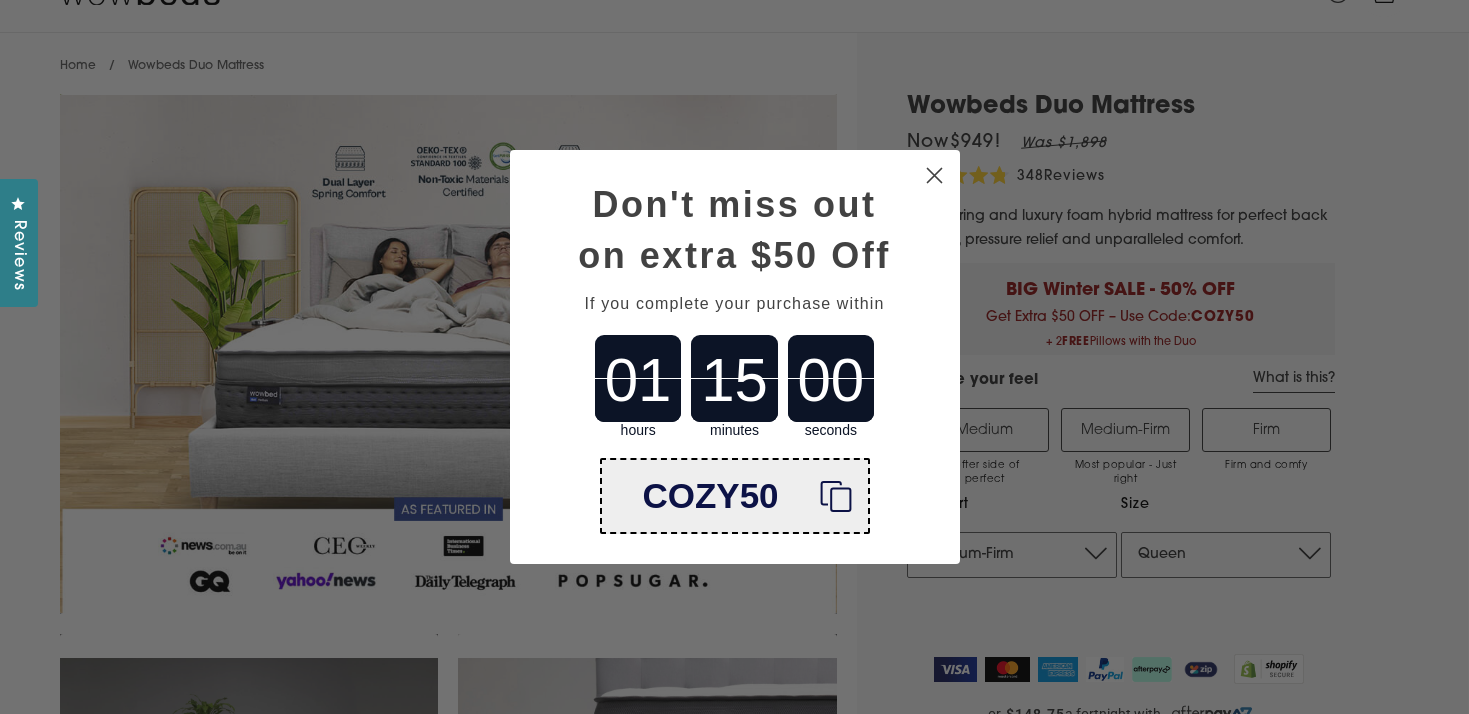 scroll, scrollTop: 0, scrollLeft: 0, axis: both 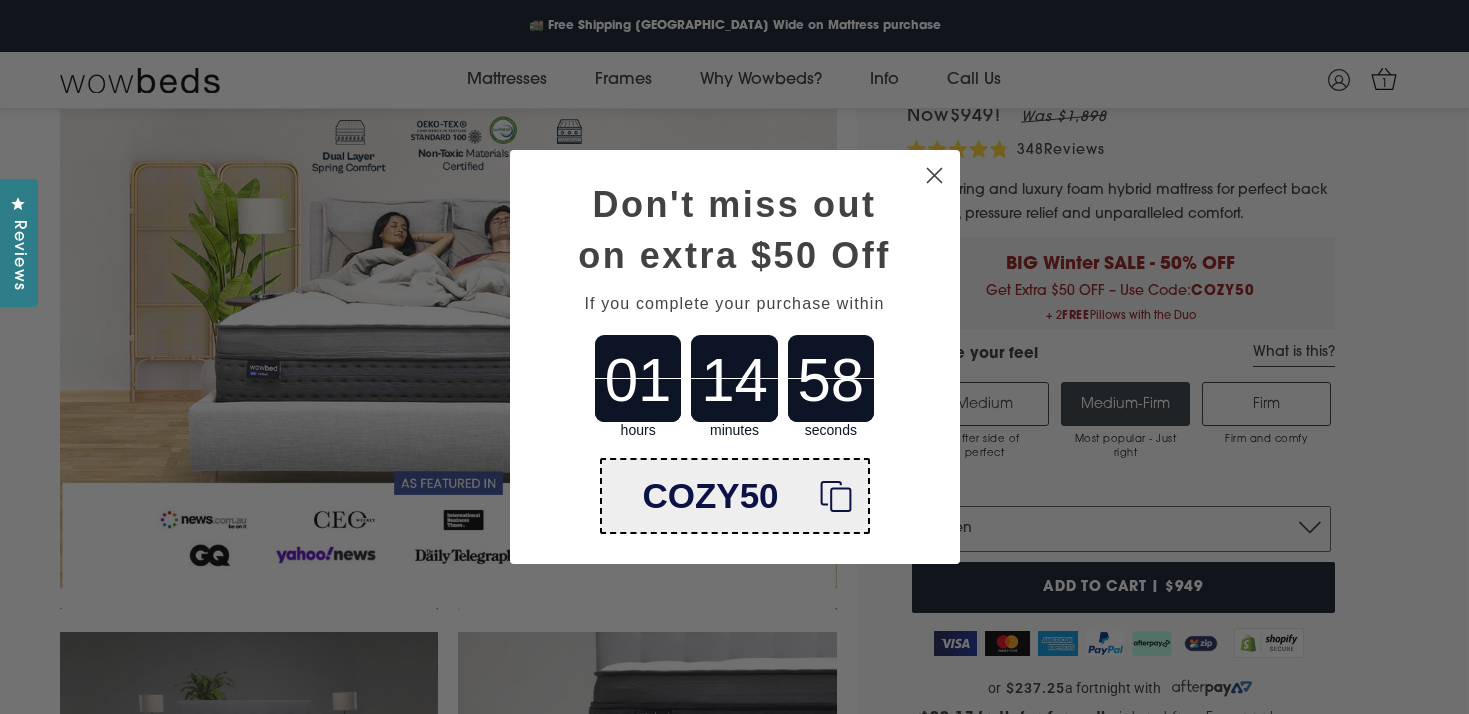 click 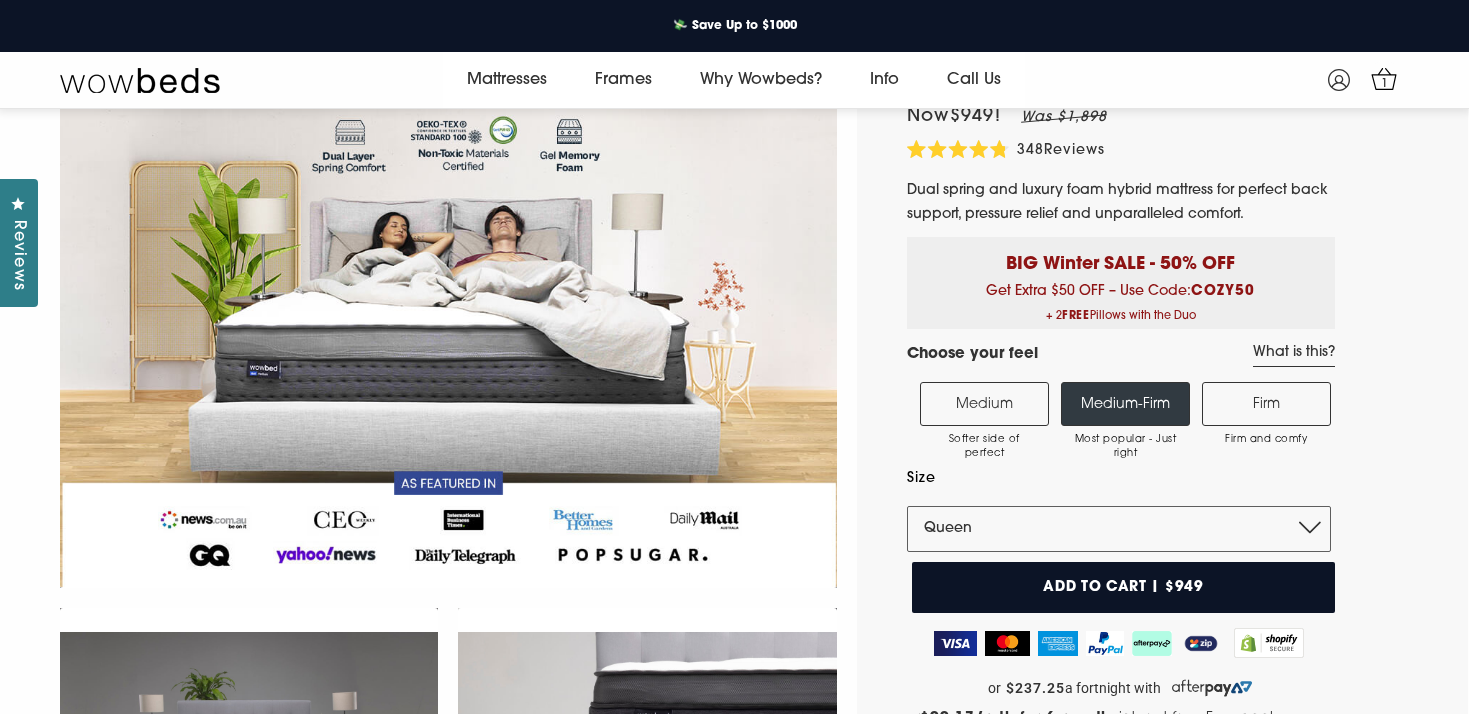 click on "Medium
Softer side of perfect" at bounding box center (984, 404) 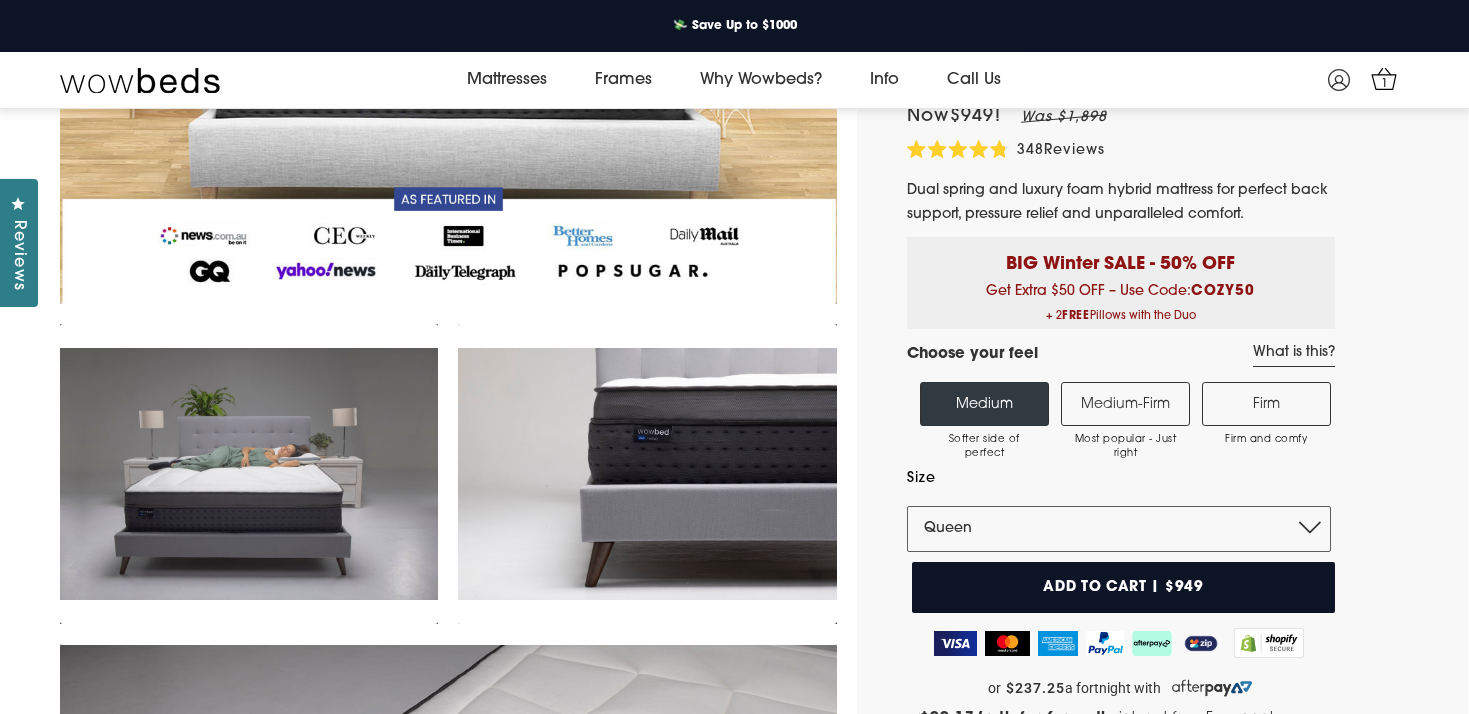 scroll, scrollTop: 315, scrollLeft: 0, axis: vertical 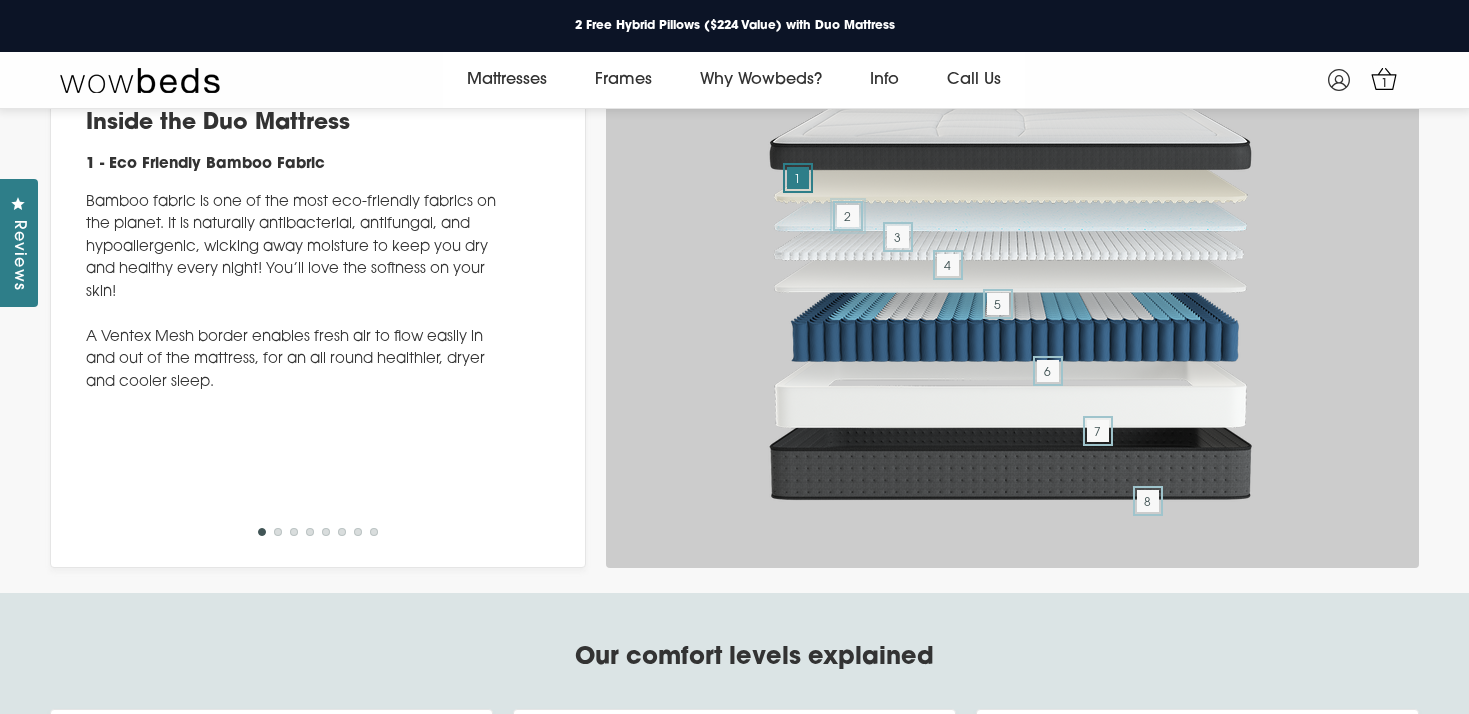 click on "2" at bounding box center (848, 216) 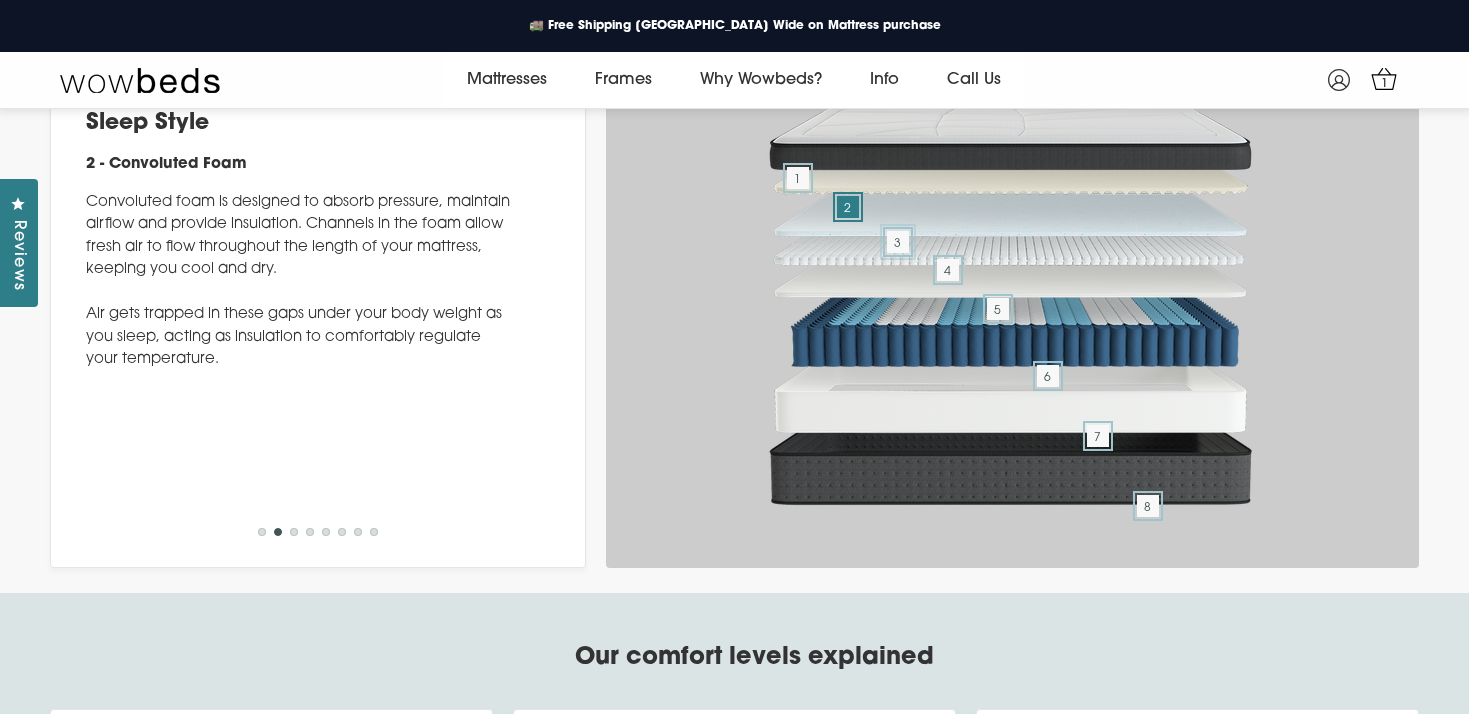 click on "3" at bounding box center (898, 242) 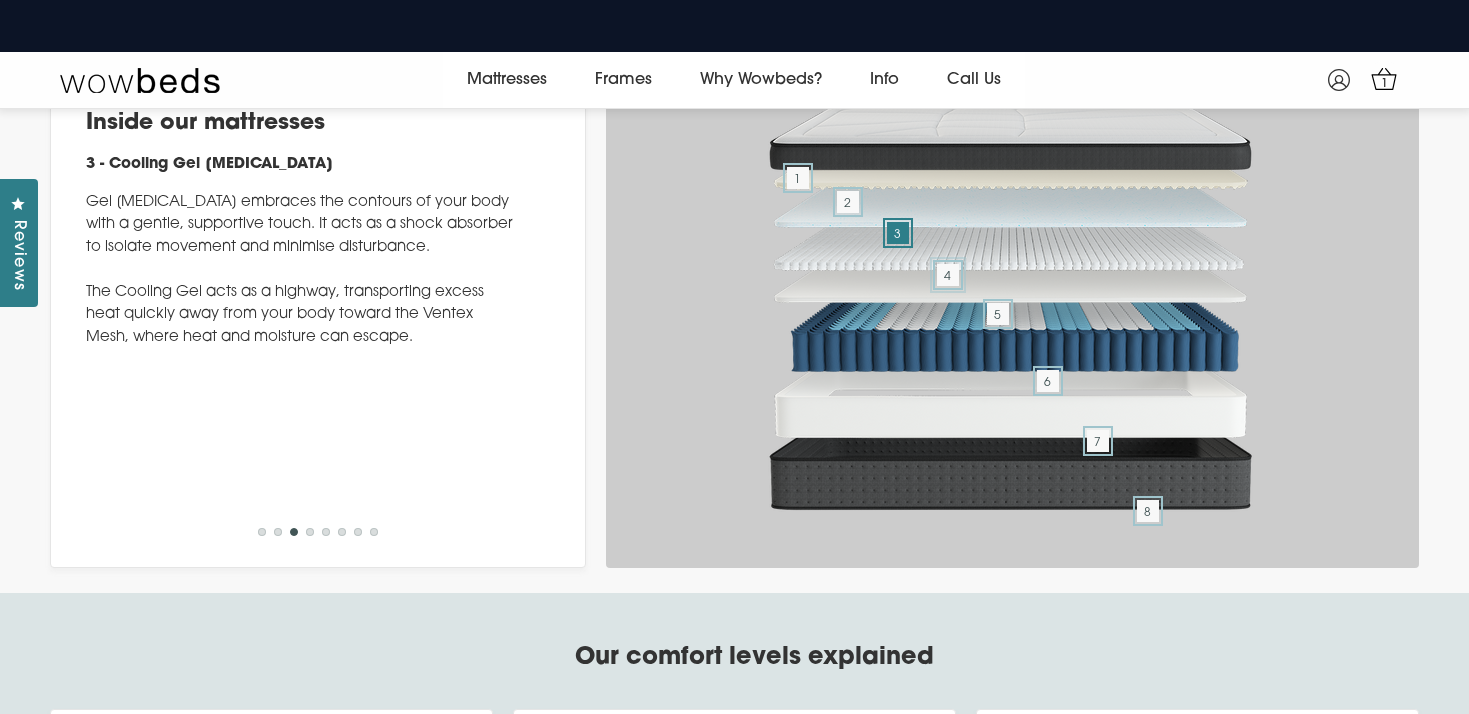 click on "4" at bounding box center (948, 275) 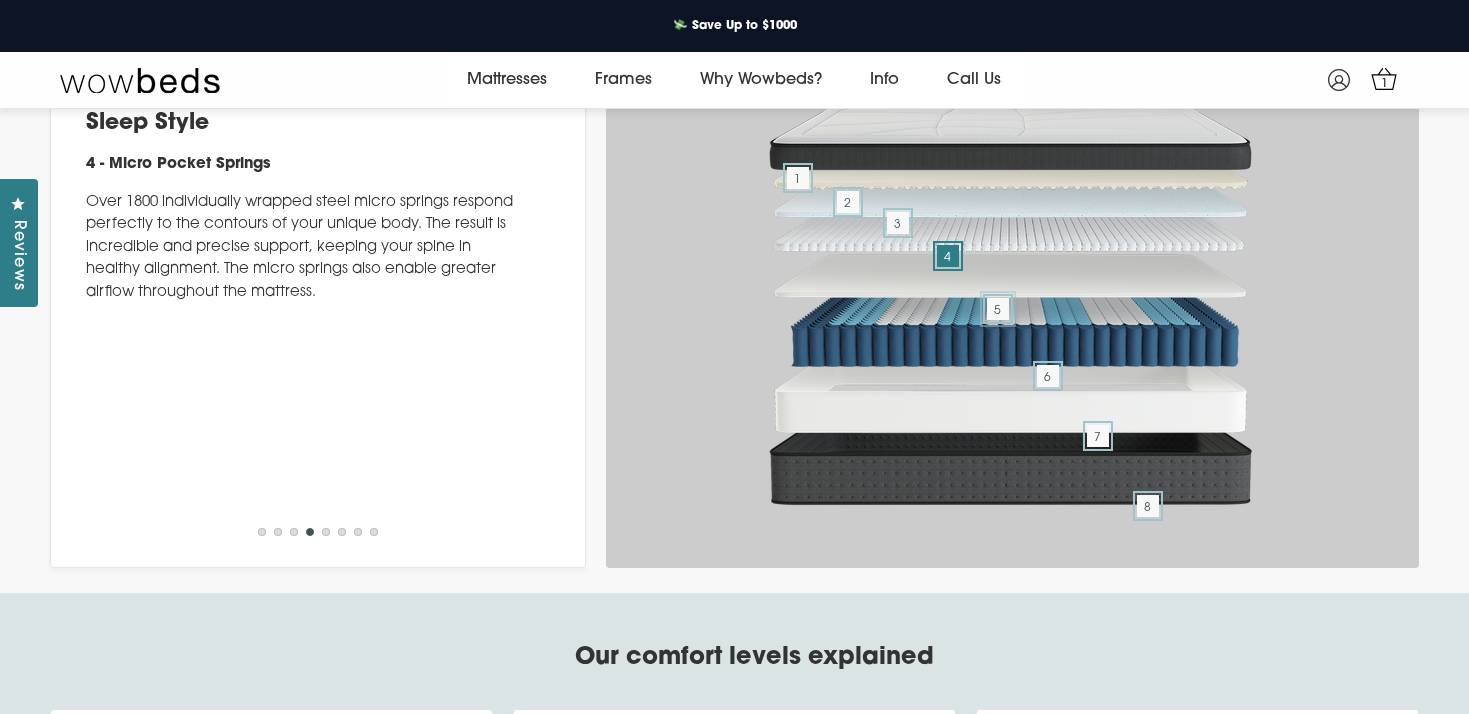 click on "5" at bounding box center (998, 309) 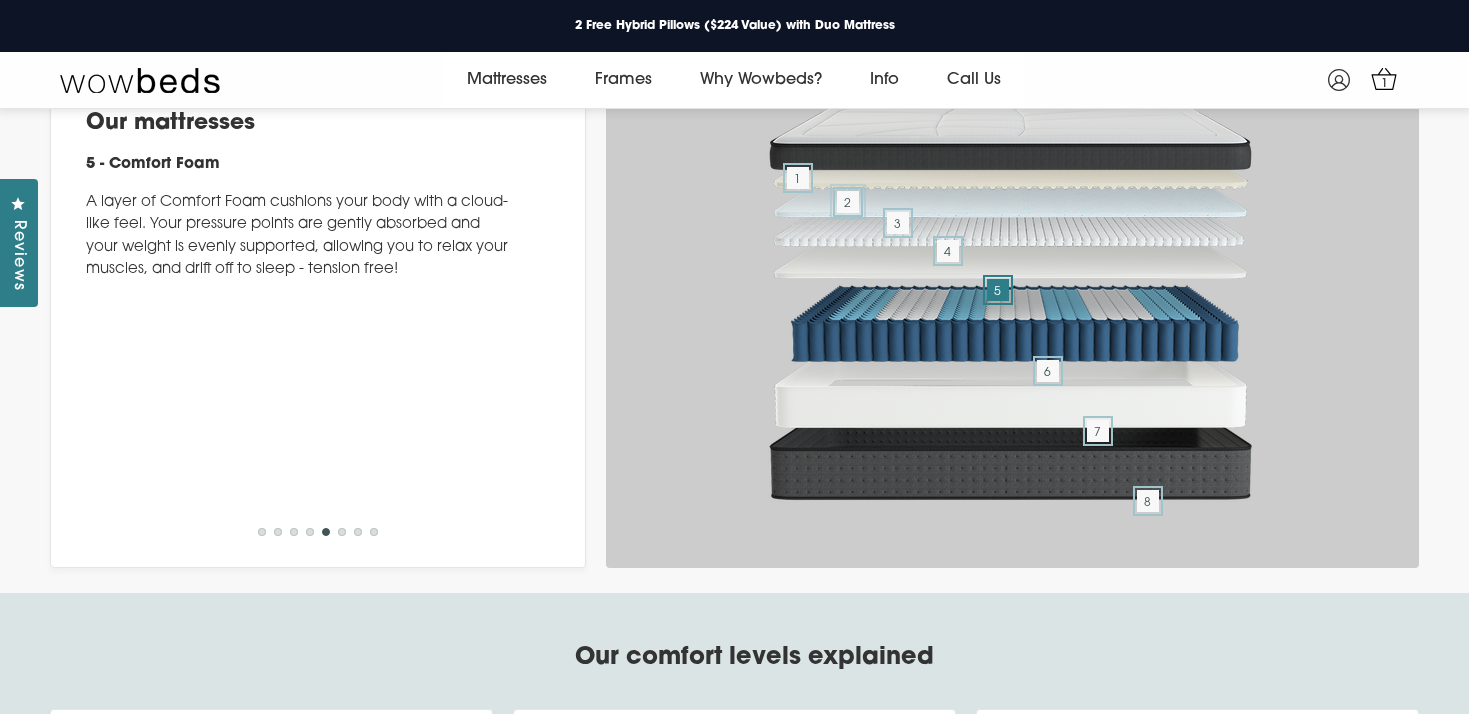 click on "2" at bounding box center [848, 202] 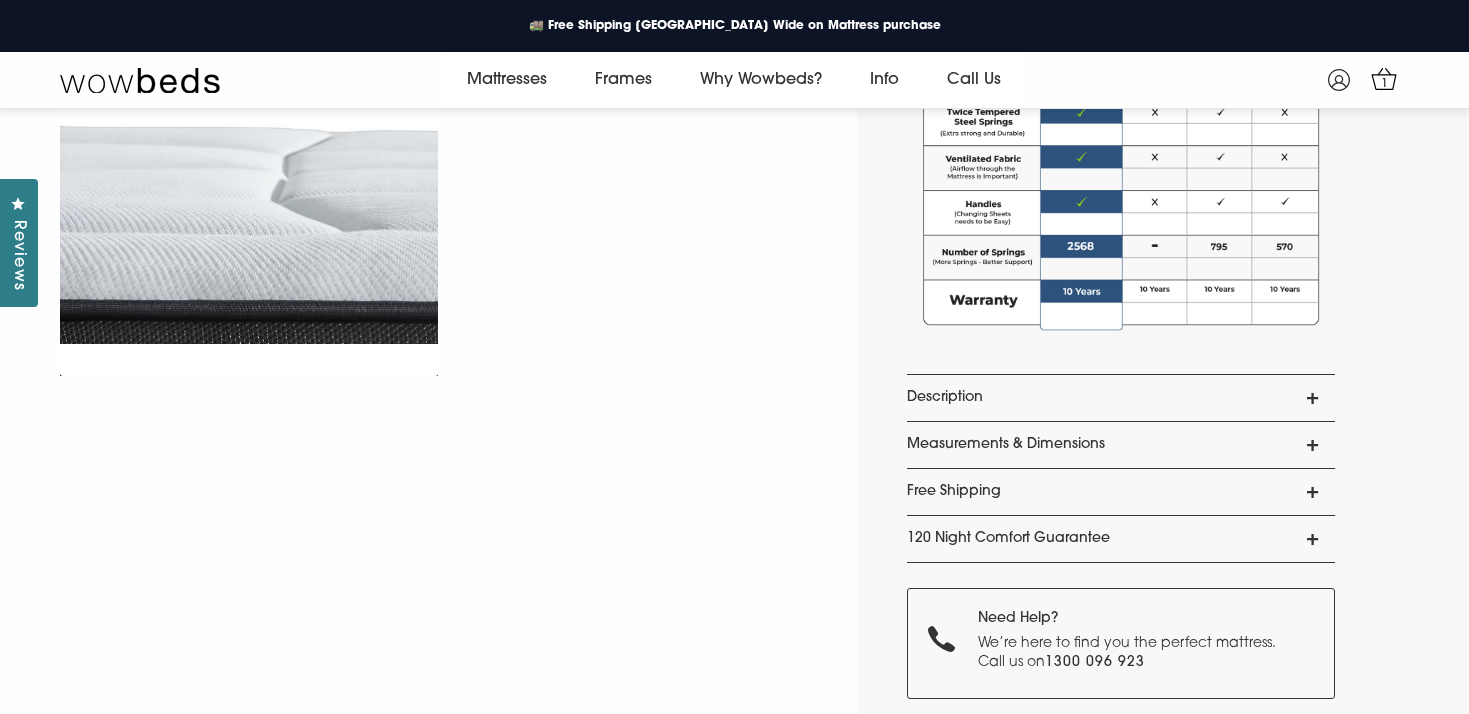scroll, scrollTop: 1501, scrollLeft: 0, axis: vertical 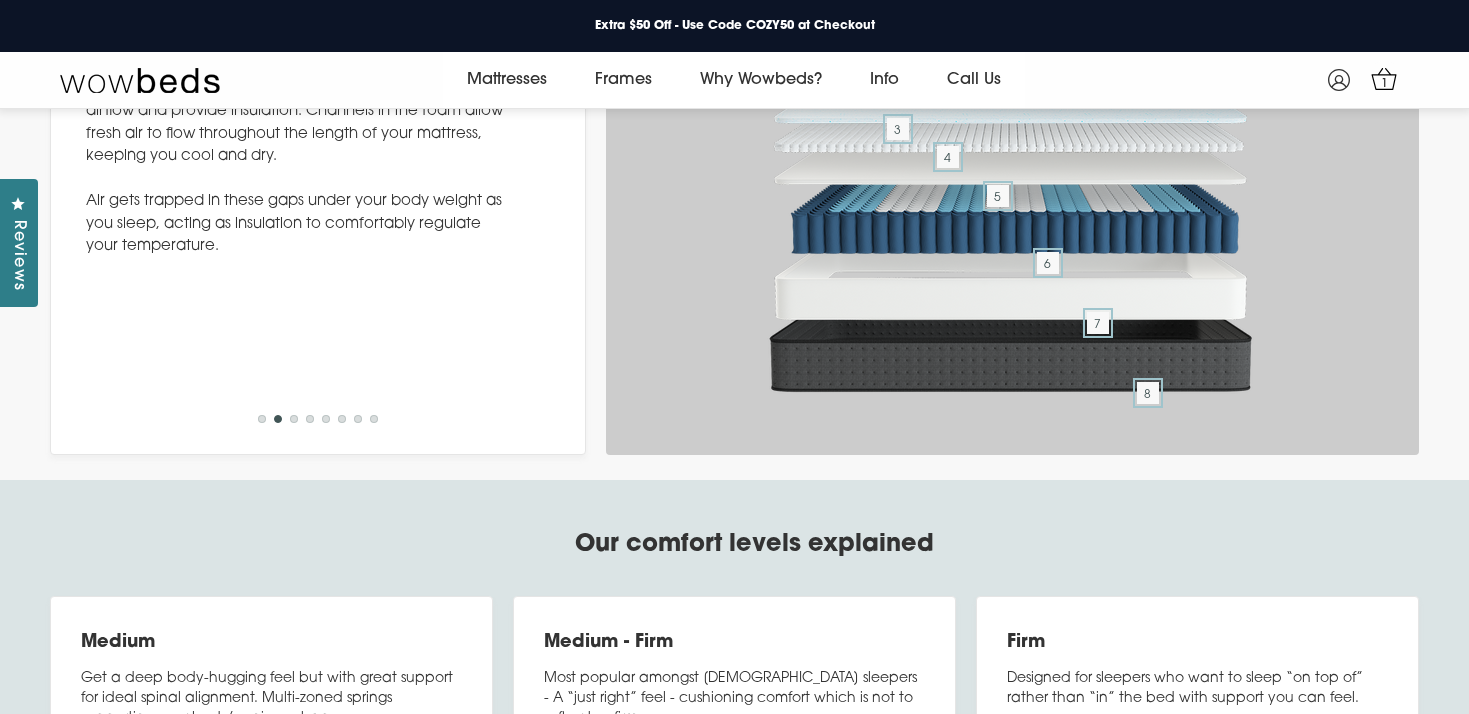 click on "7" at bounding box center (358, 423) 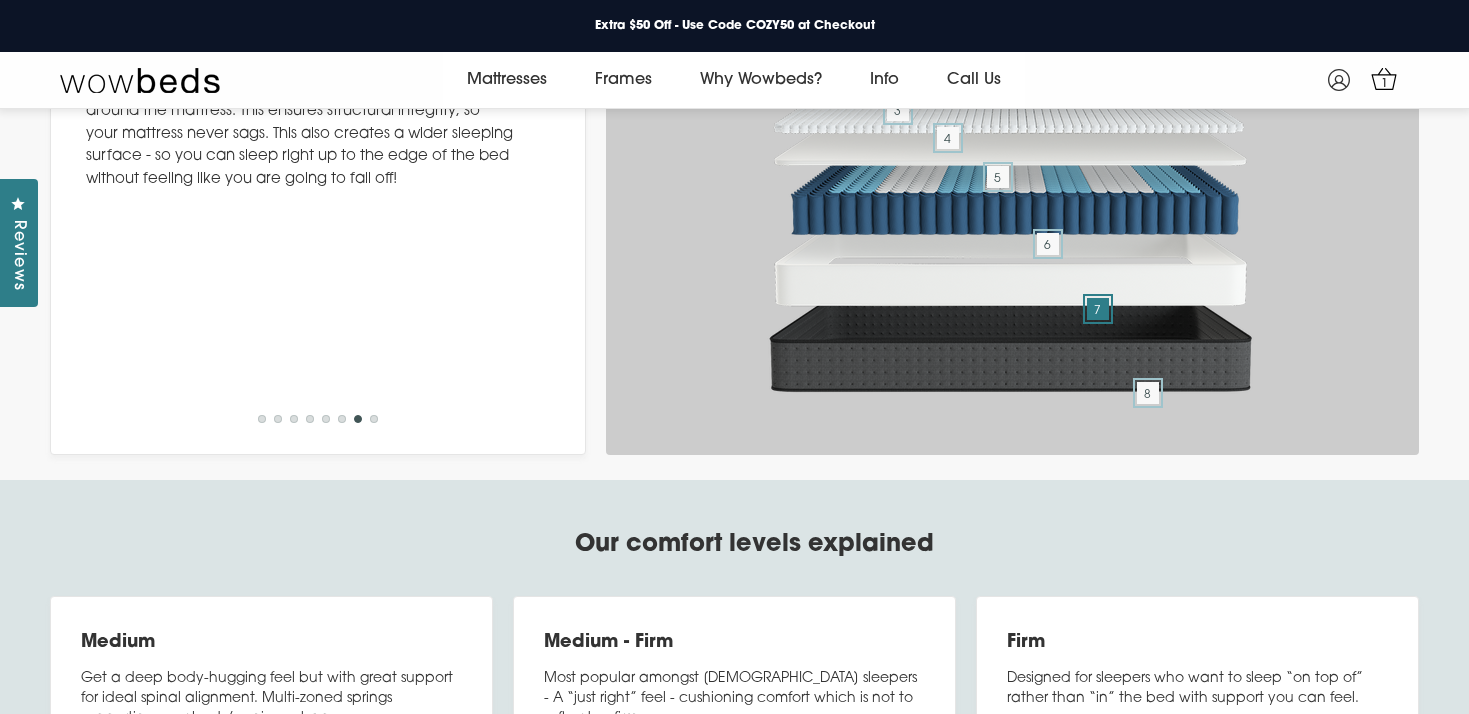 click on "1 2 3 4 5 6 7 8" at bounding box center [318, 423] 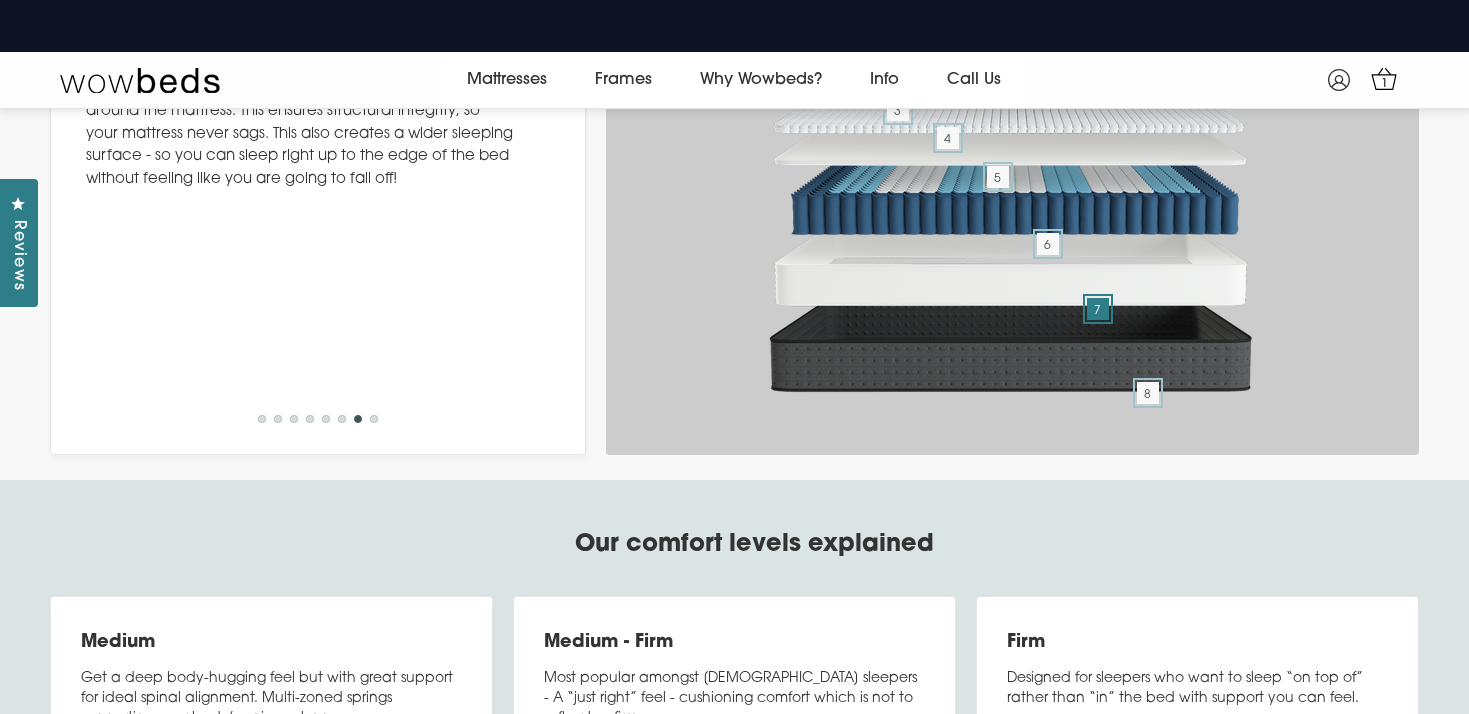 click on "6" at bounding box center [342, 423] 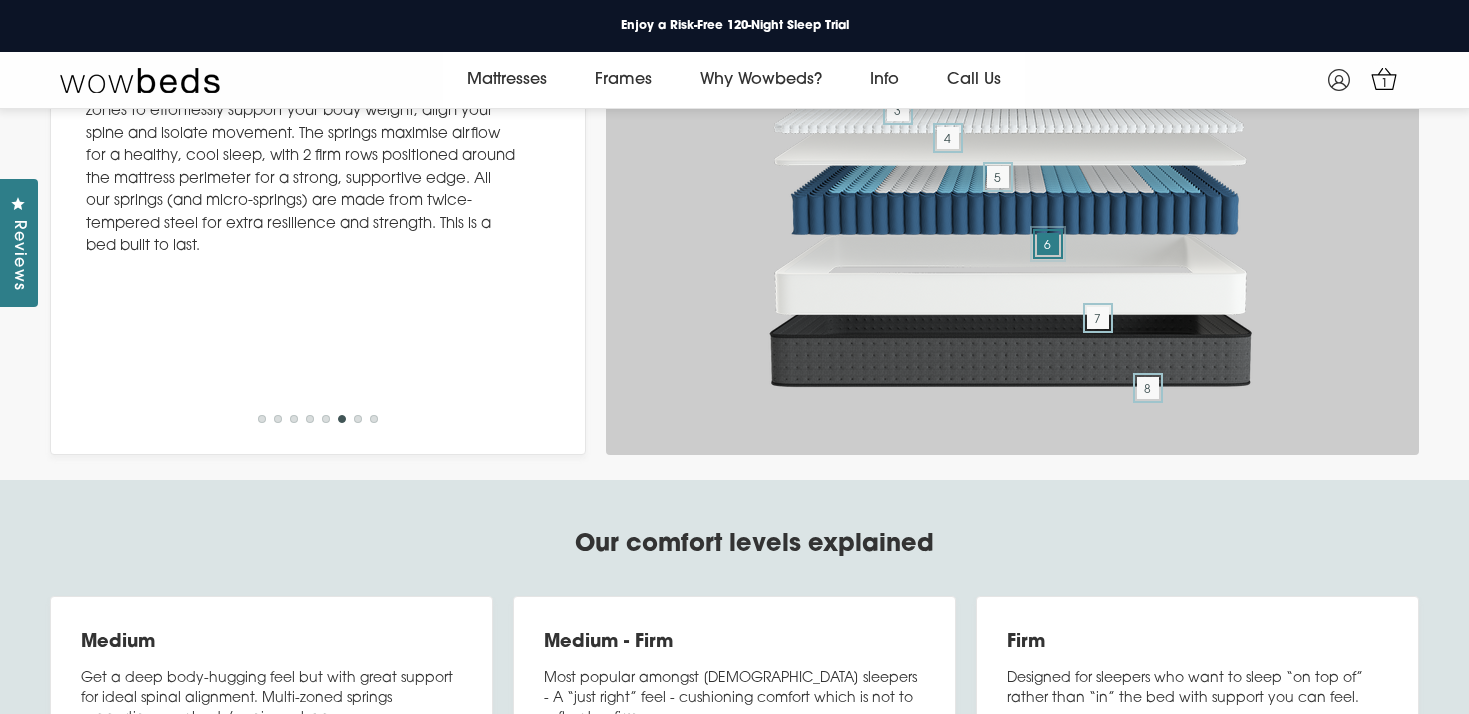 click on "6" at bounding box center (1048, 244) 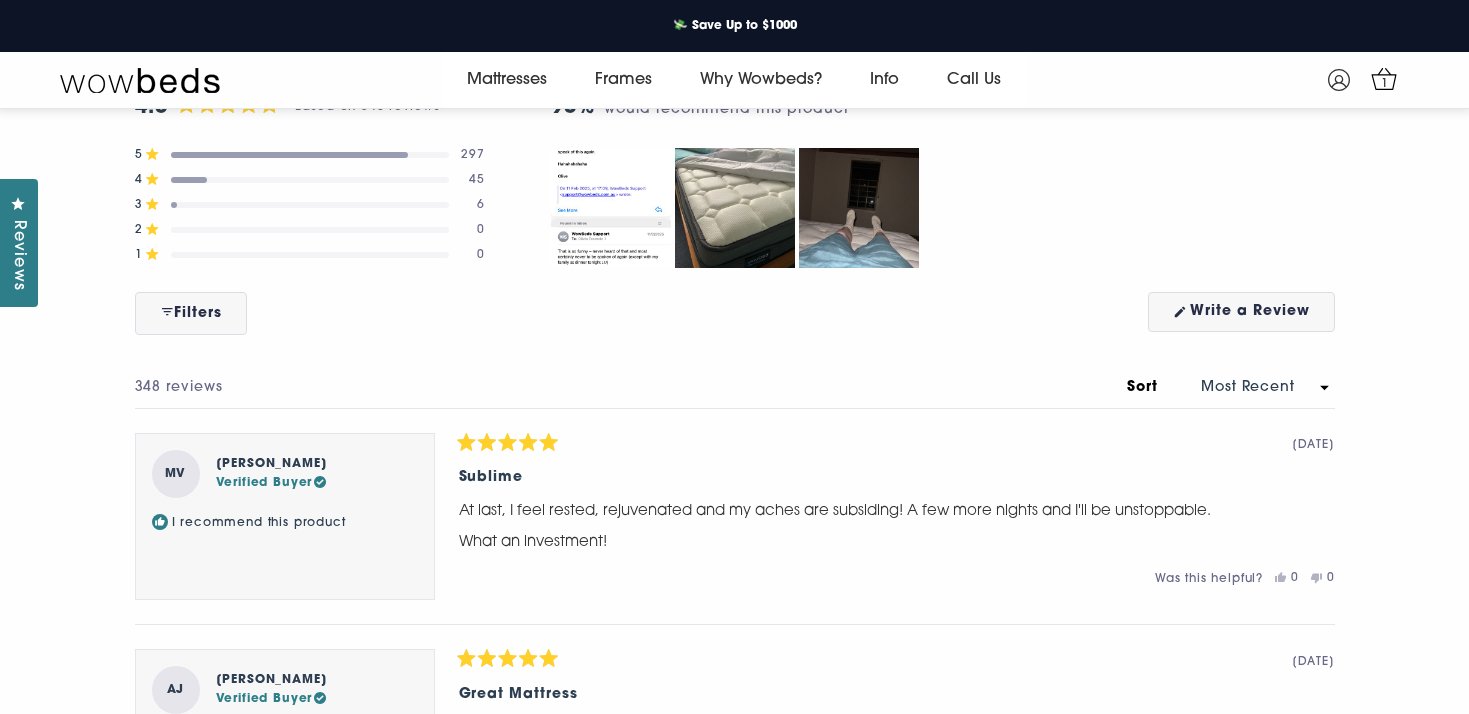 scroll, scrollTop: 9123, scrollLeft: 0, axis: vertical 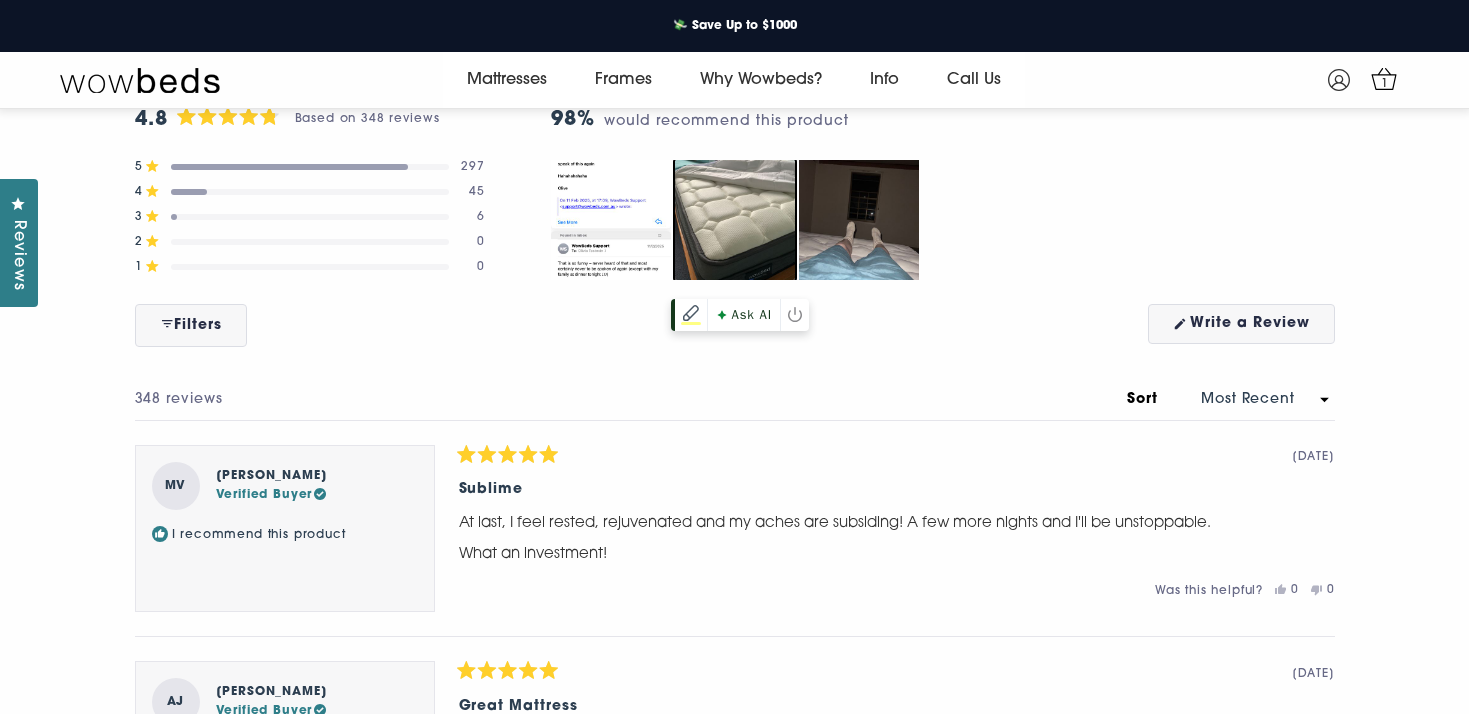 click at bounding box center (735, 220) 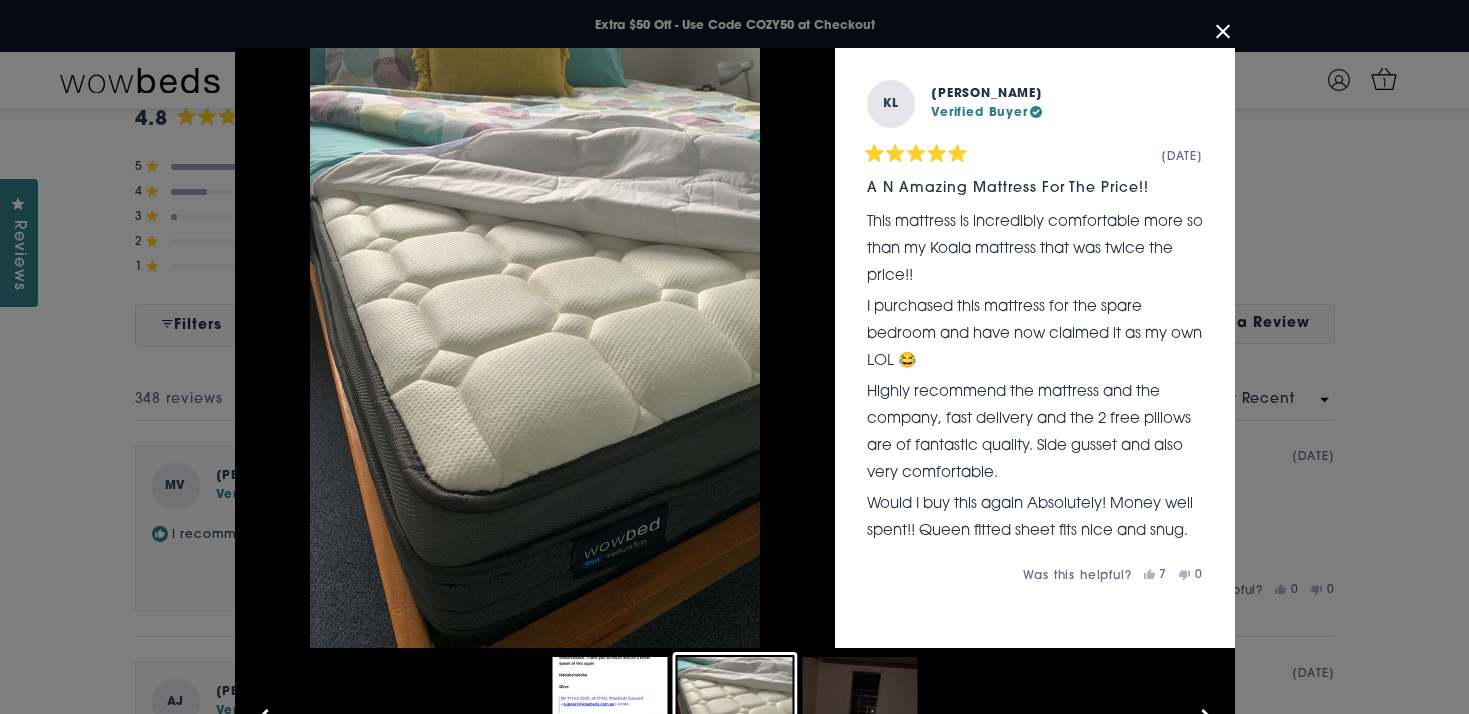 click at bounding box center [1223, 32] 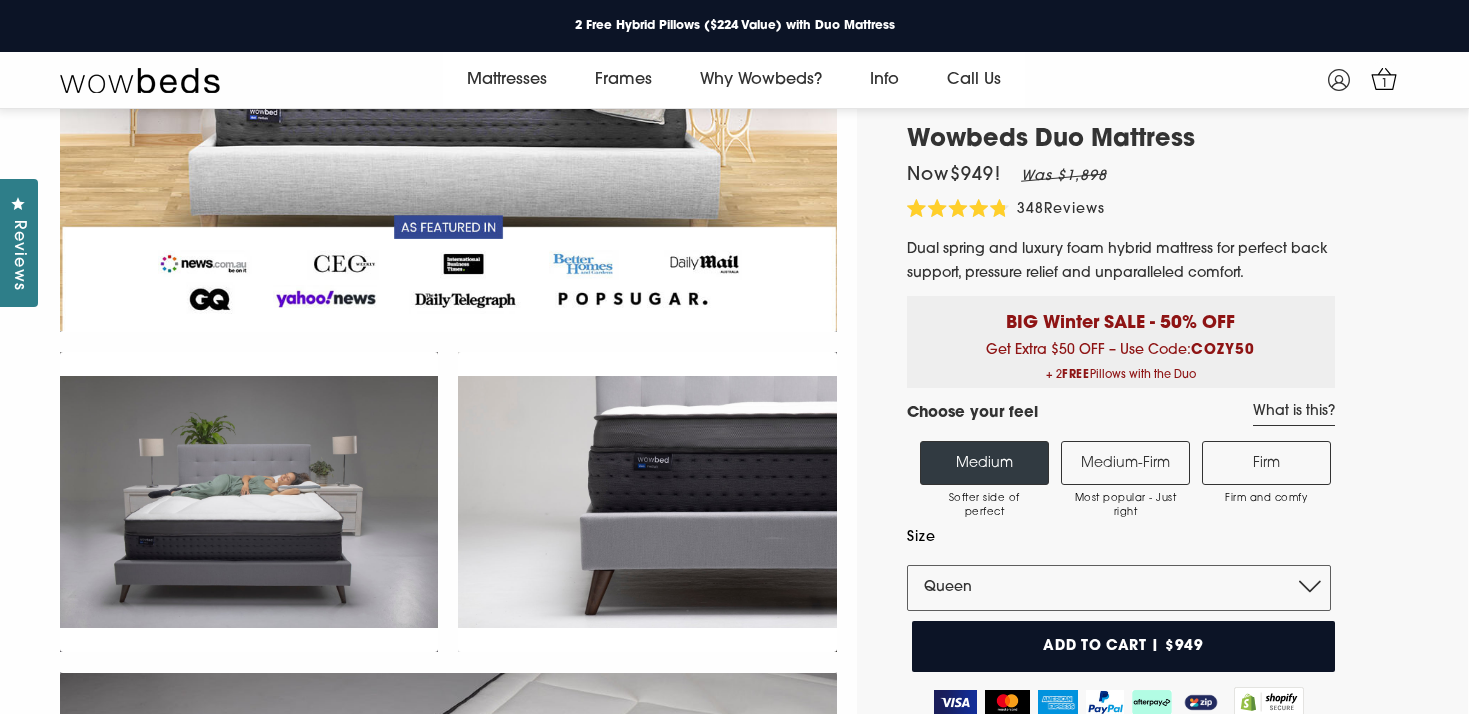 scroll, scrollTop: 107, scrollLeft: 0, axis: vertical 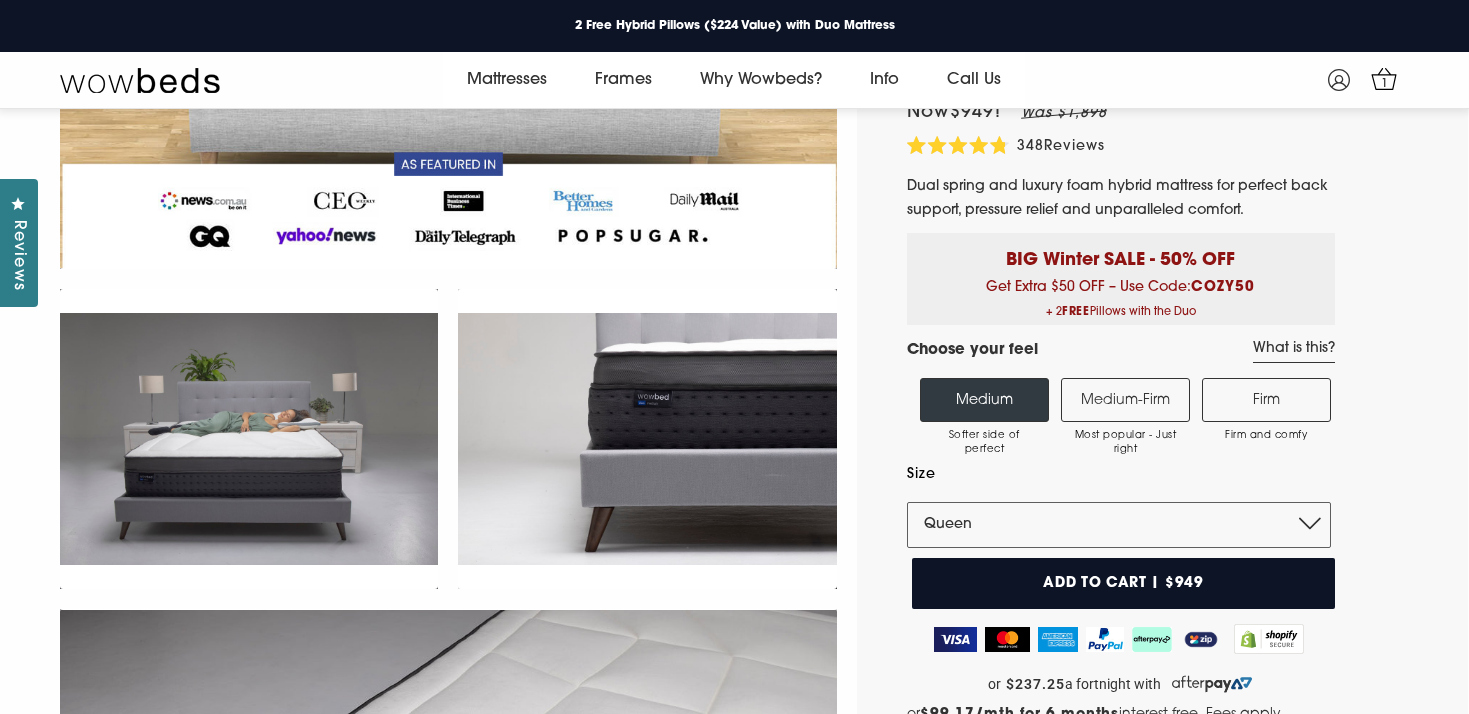 click on "Add to cart | $949" at bounding box center [1123, 583] 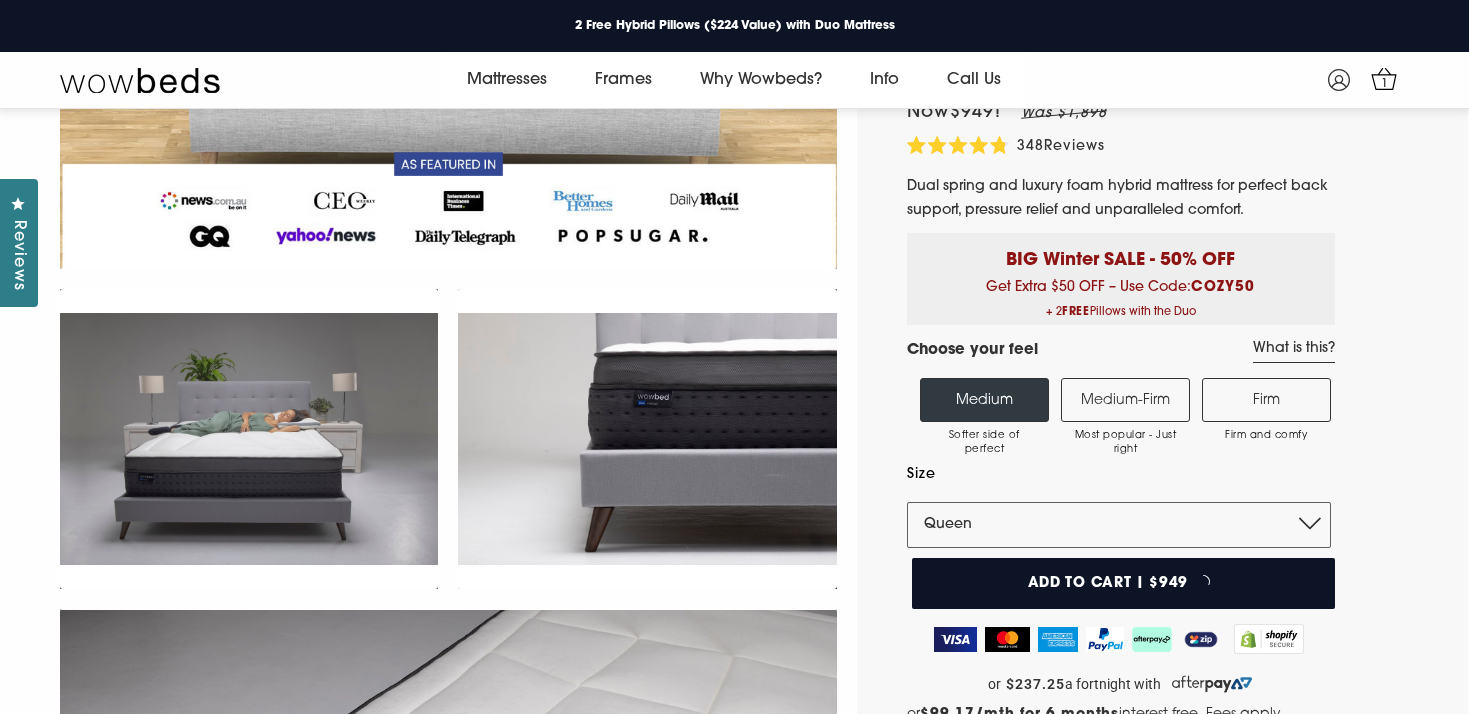 click on "Add to cart | $949" at bounding box center [1123, 583] 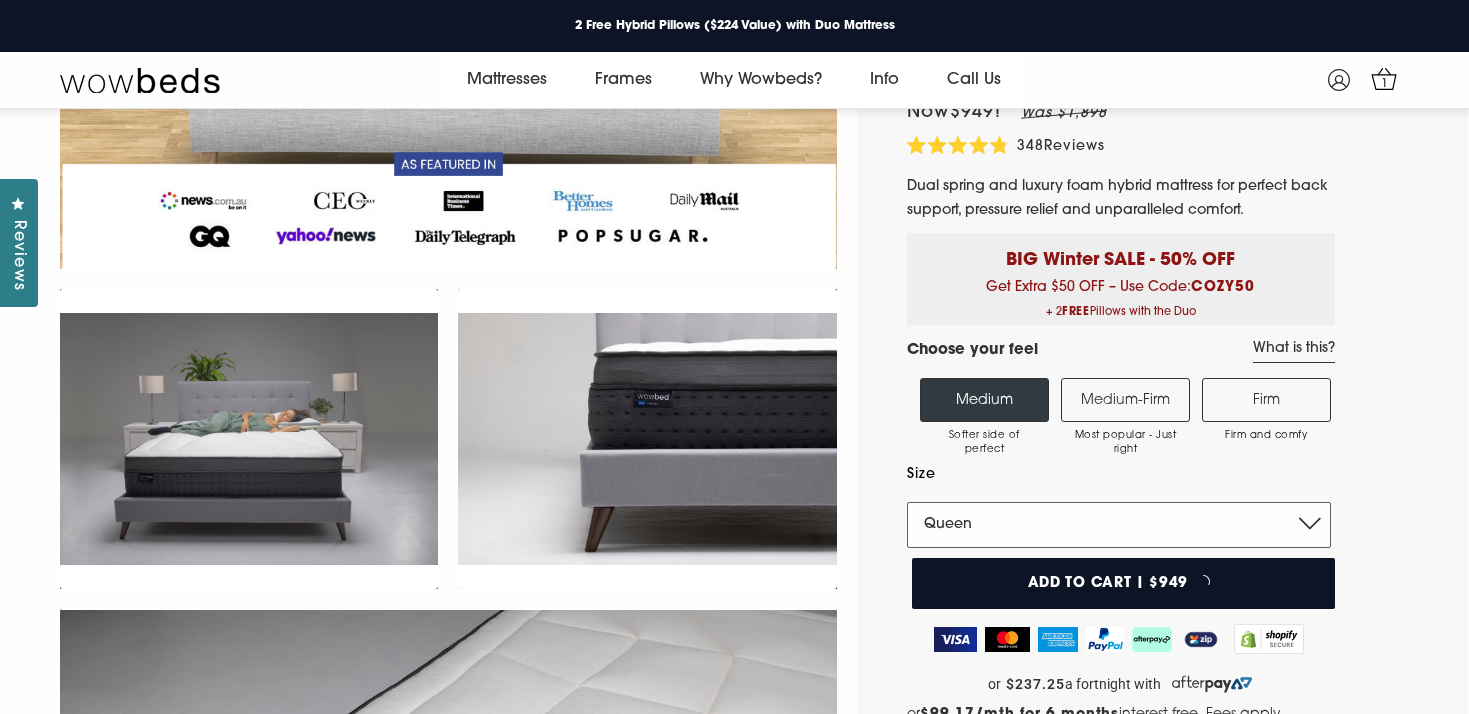 click on "Single King Single Double Queen King" at bounding box center (1119, 525) 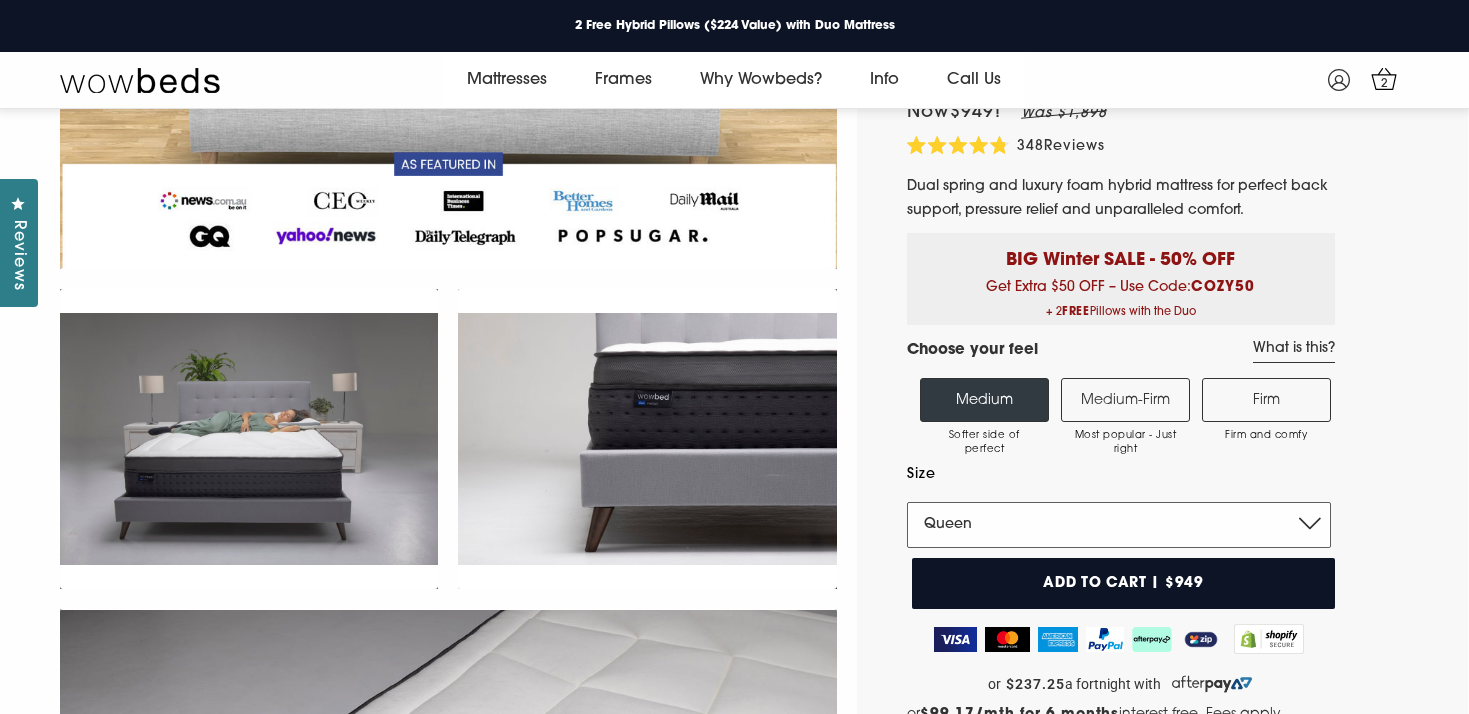 select on "King" 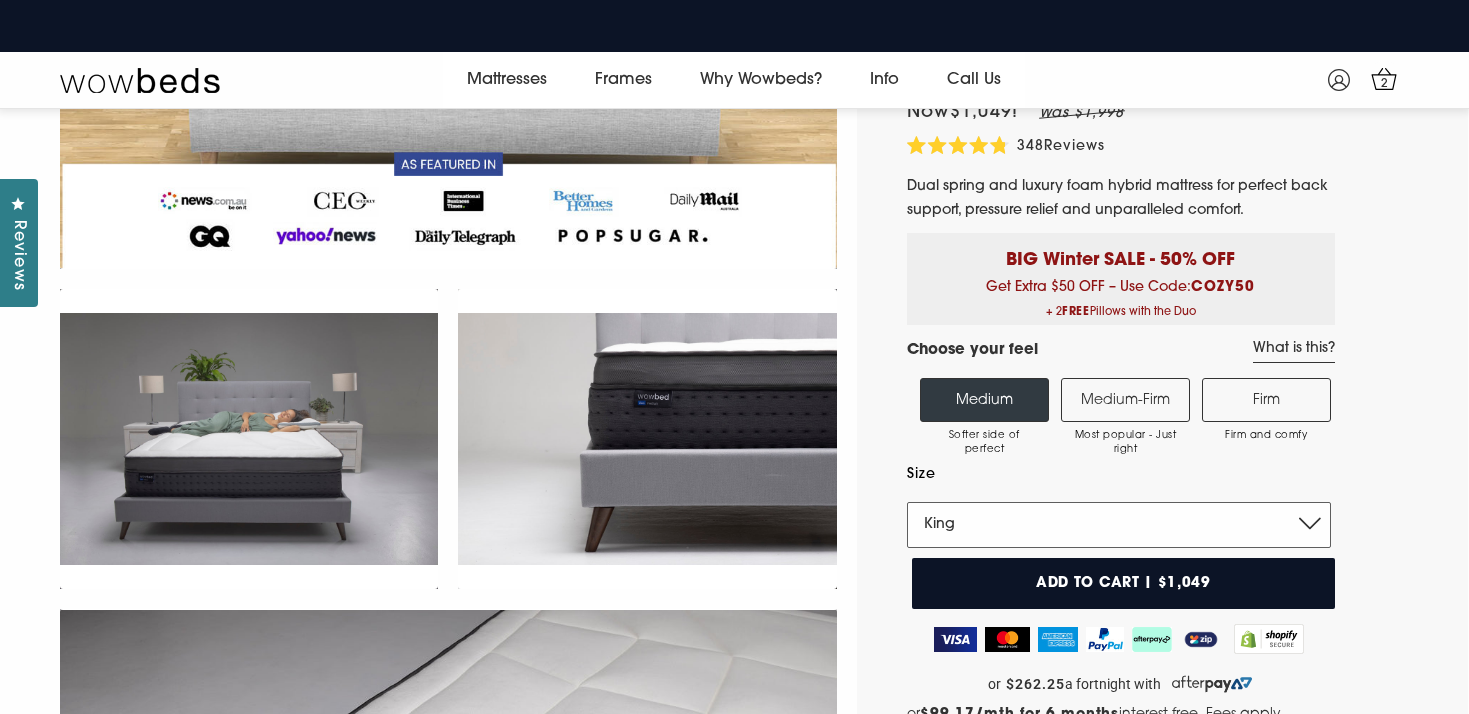 scroll, scrollTop: 0, scrollLeft: 0, axis: both 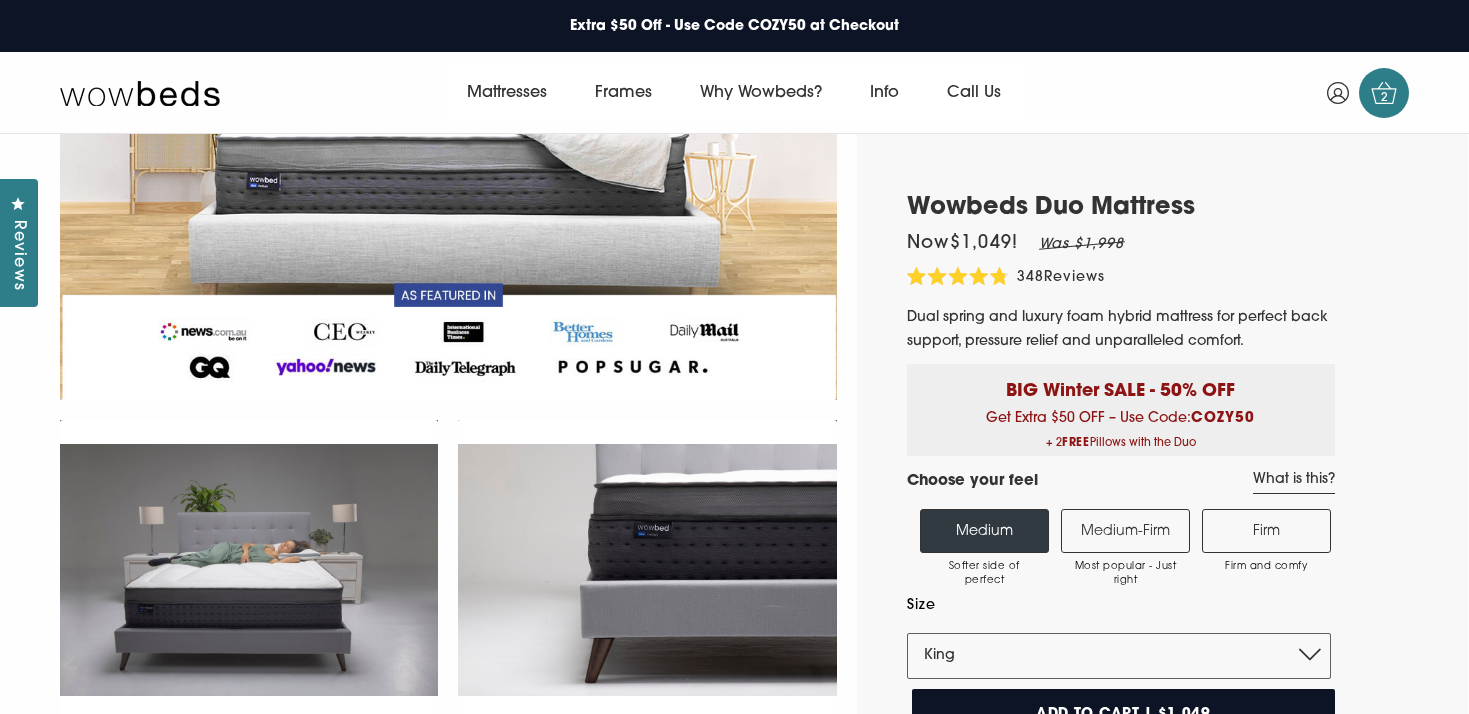 click on "2" at bounding box center (1385, 98) 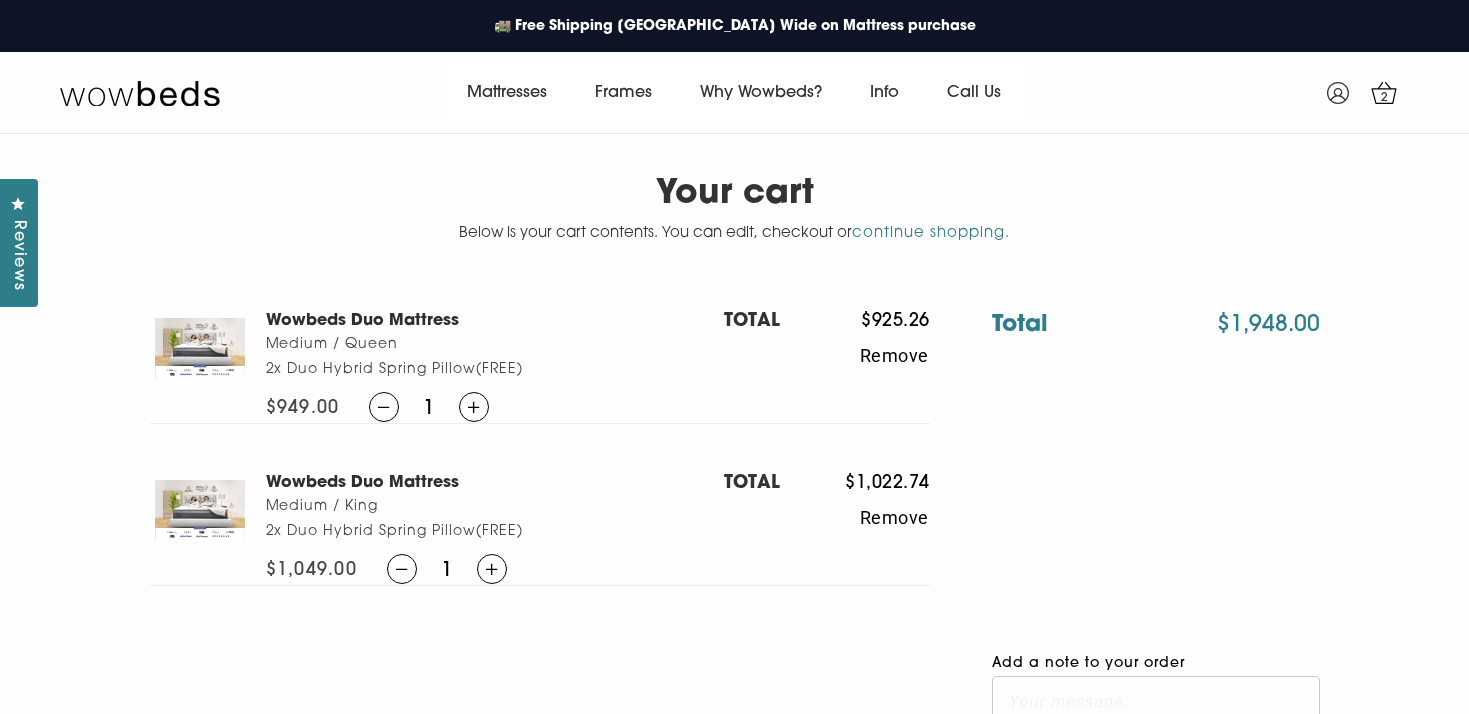 scroll, scrollTop: 0, scrollLeft: 0, axis: both 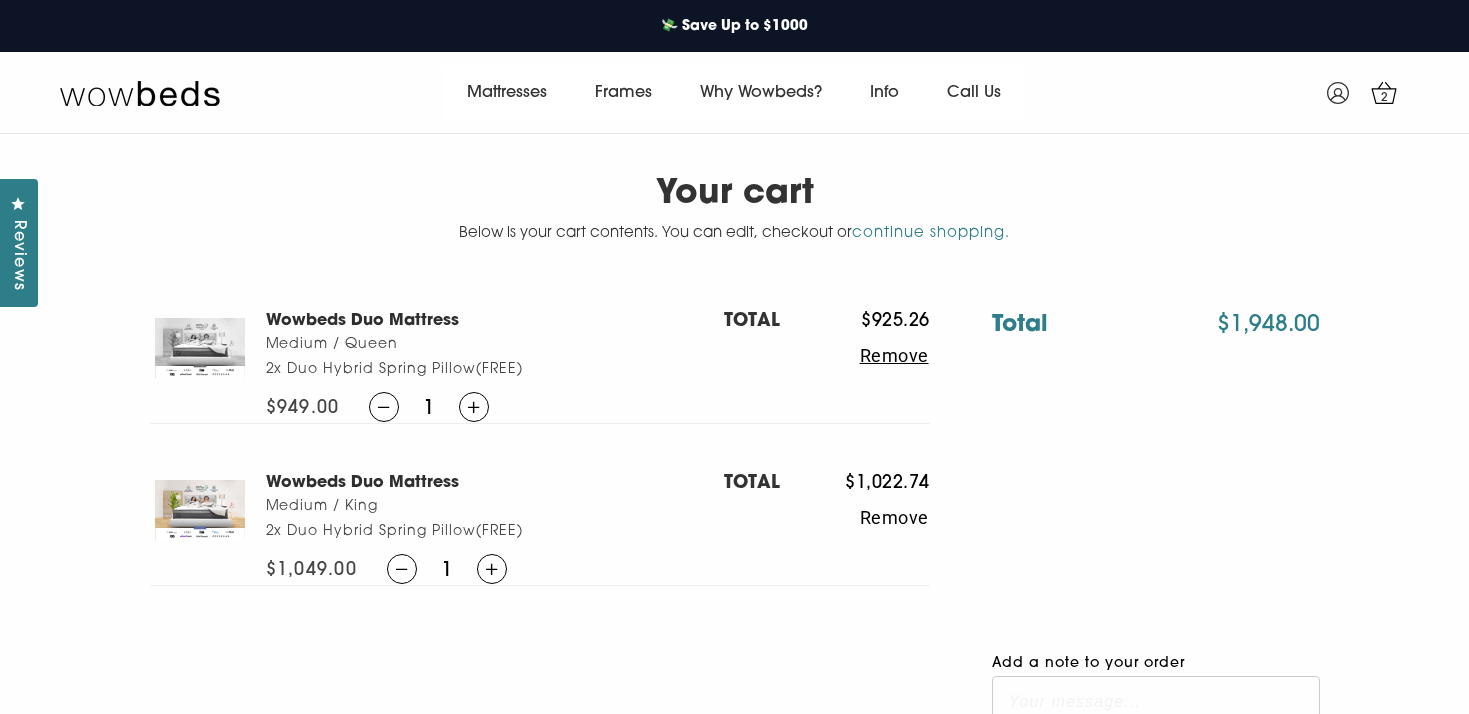 click on "Remove" at bounding box center [855, 356] 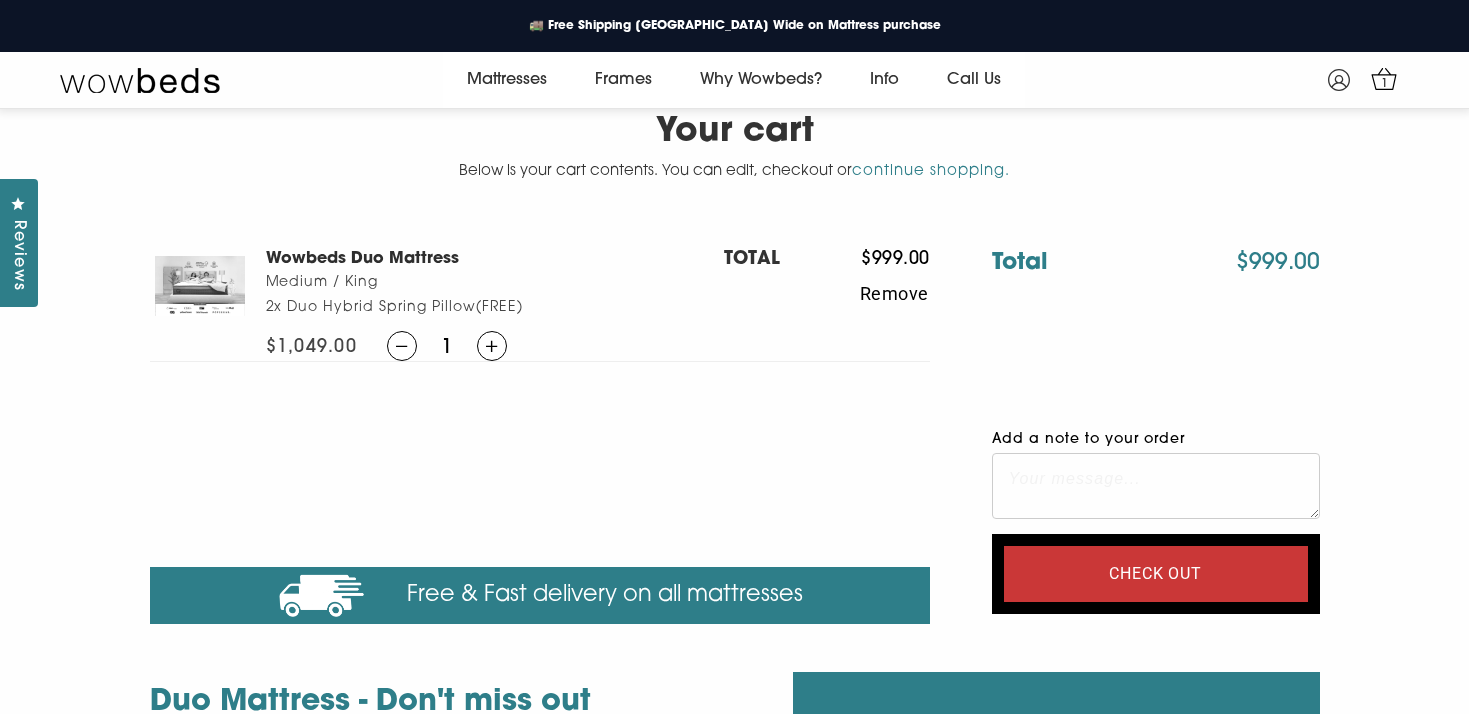 scroll, scrollTop: 69, scrollLeft: 0, axis: vertical 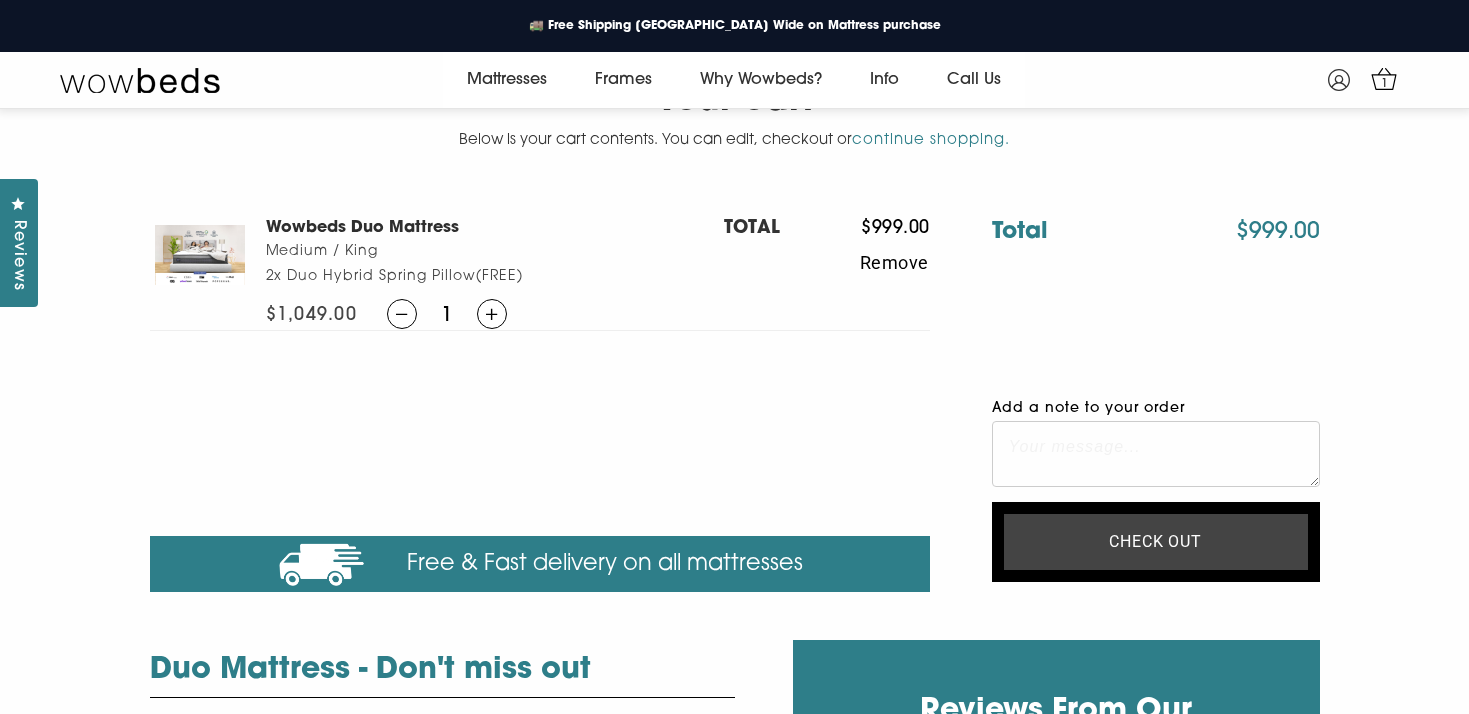 click on "Check out" at bounding box center [1156, 542] 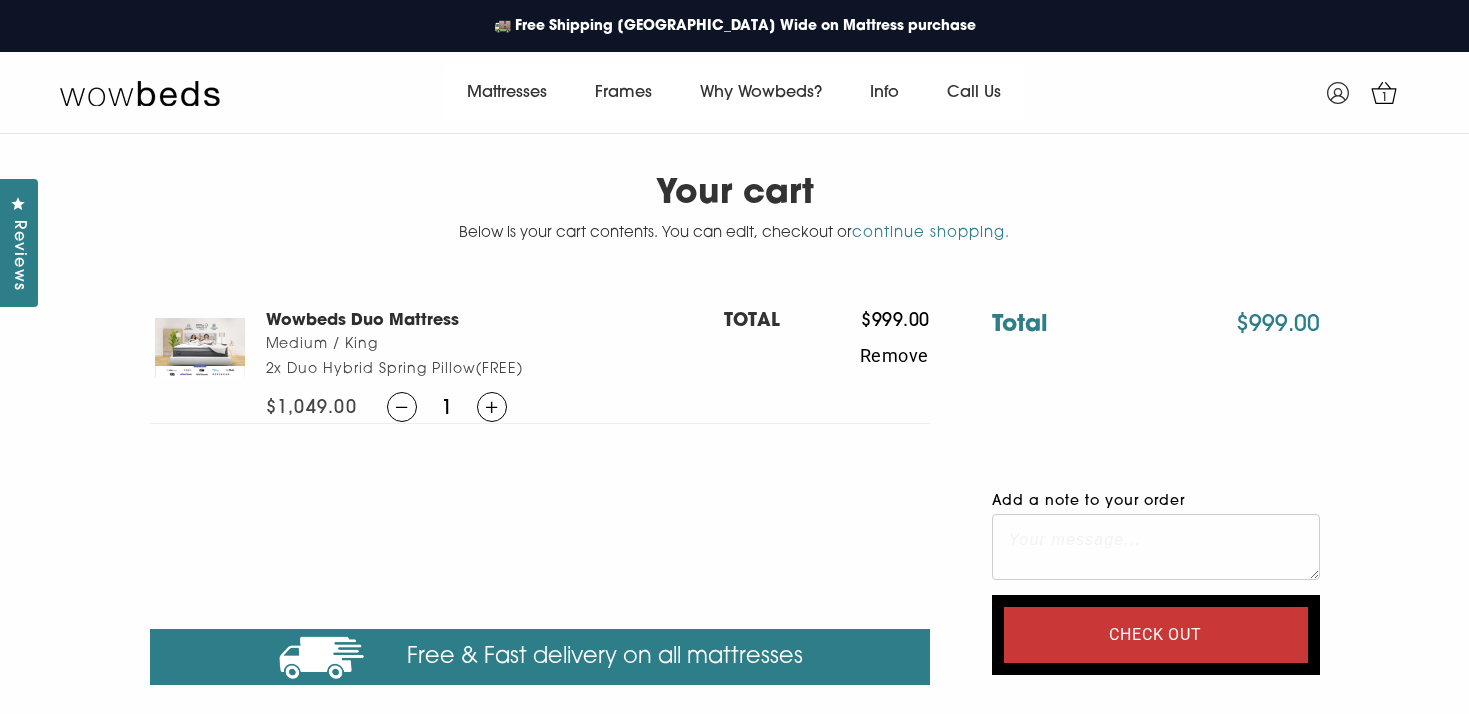 scroll, scrollTop: 69, scrollLeft: 0, axis: vertical 